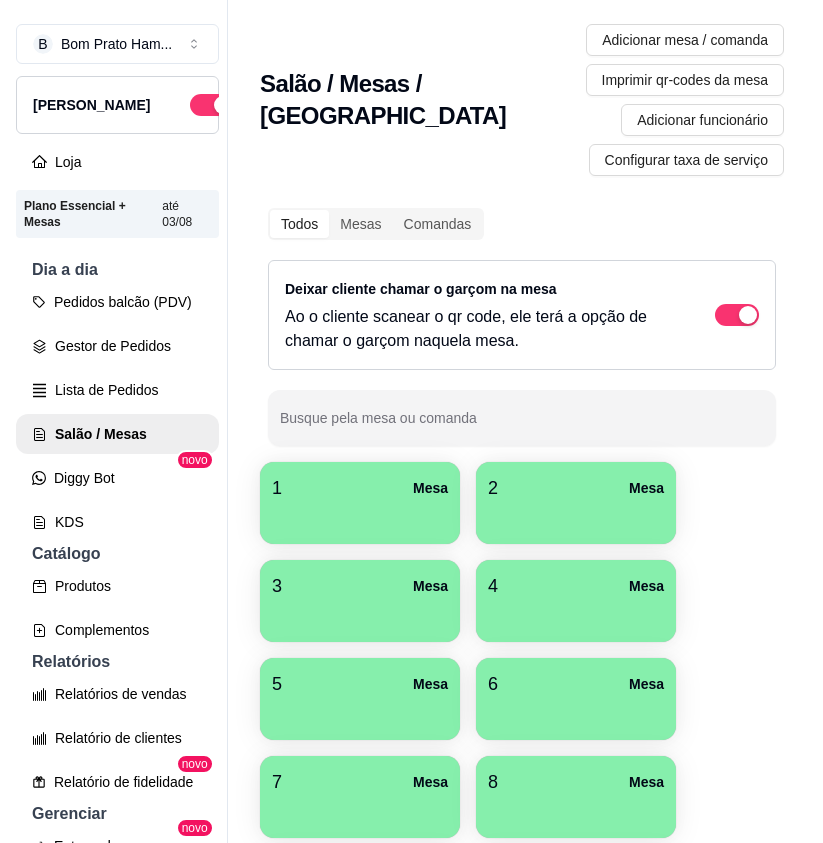 scroll, scrollTop: 0, scrollLeft: 0, axis: both 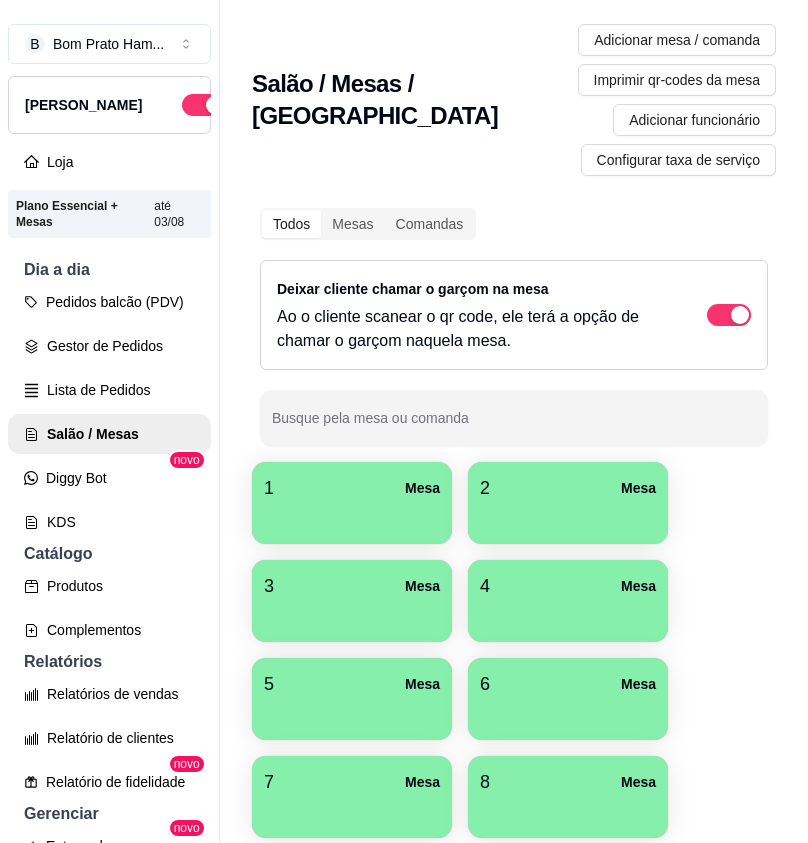 click at bounding box center (352, 713) 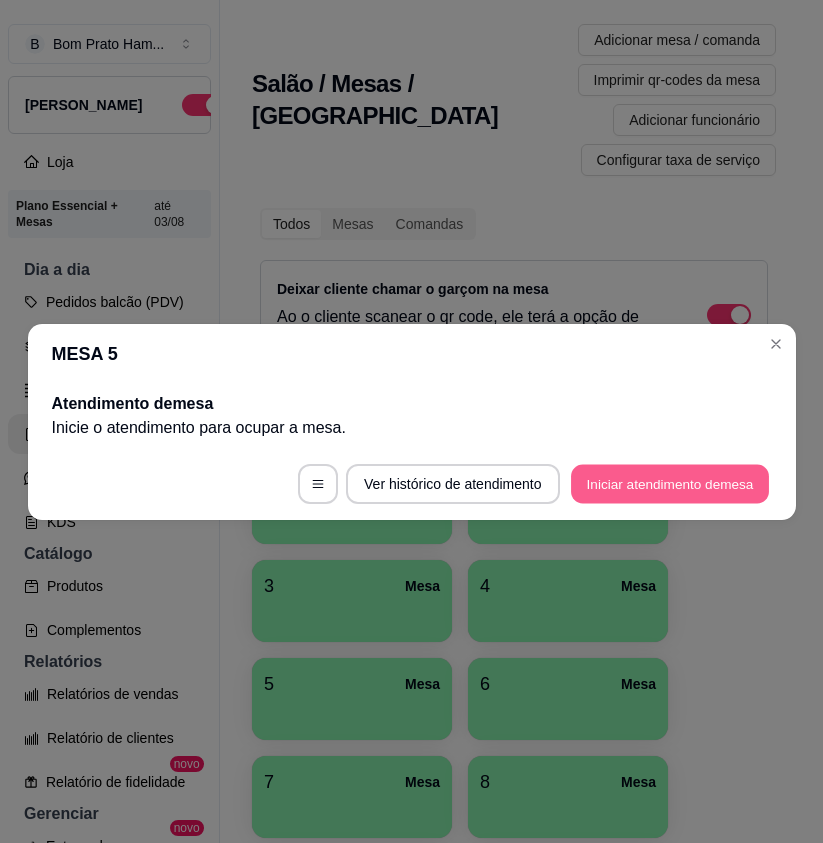click on "Iniciar atendimento de  mesa" at bounding box center [670, 483] 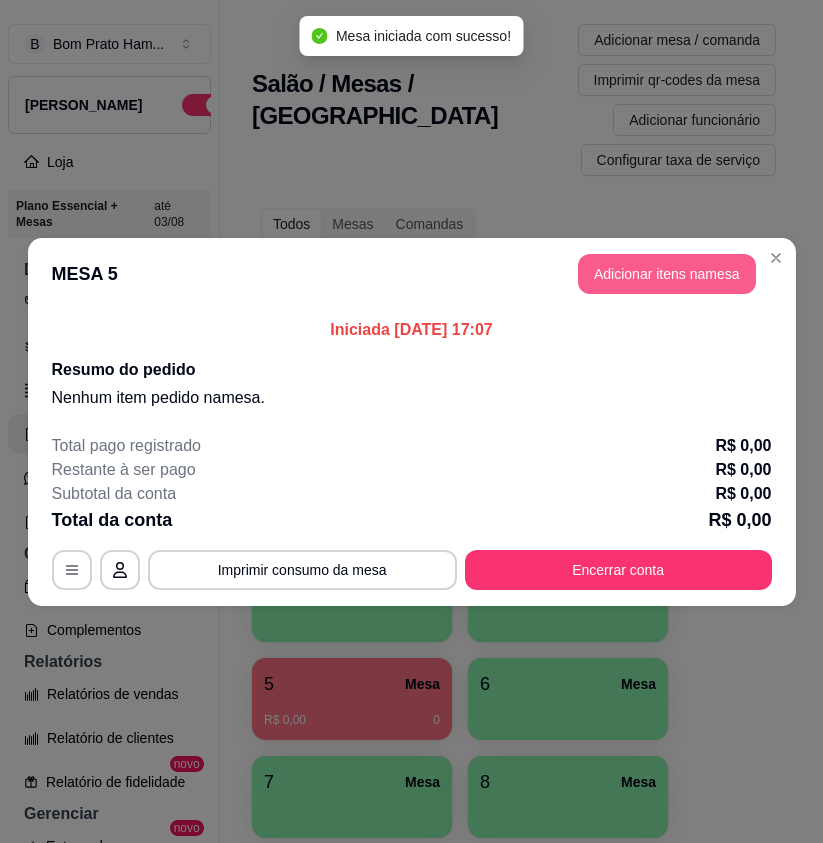 click on "Adicionar itens na  mesa" at bounding box center [667, 274] 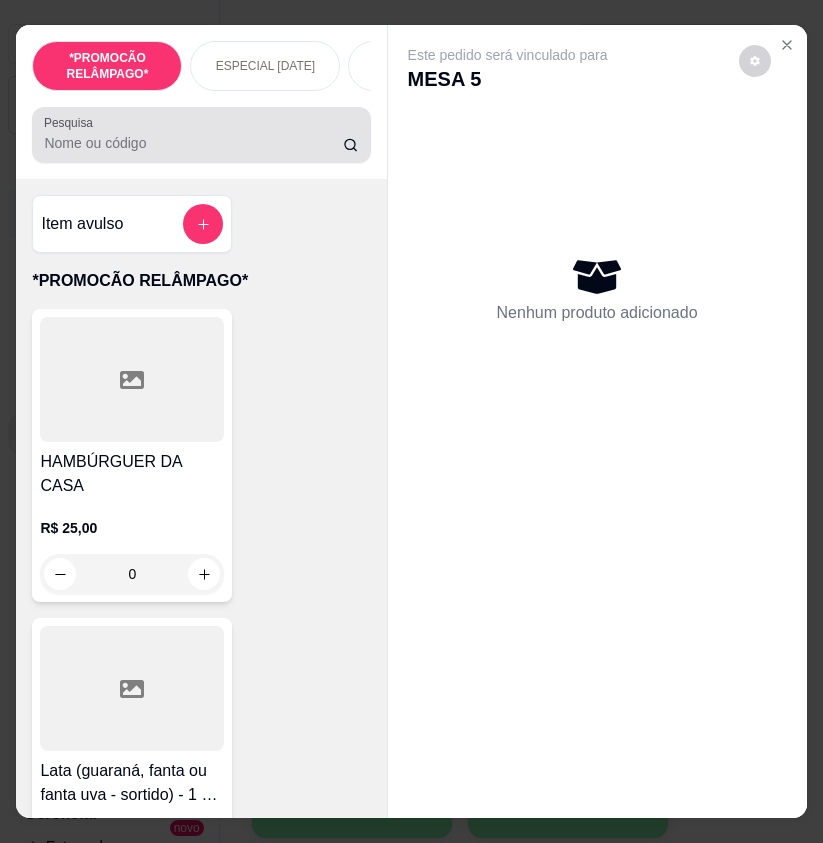 click at bounding box center (201, 135) 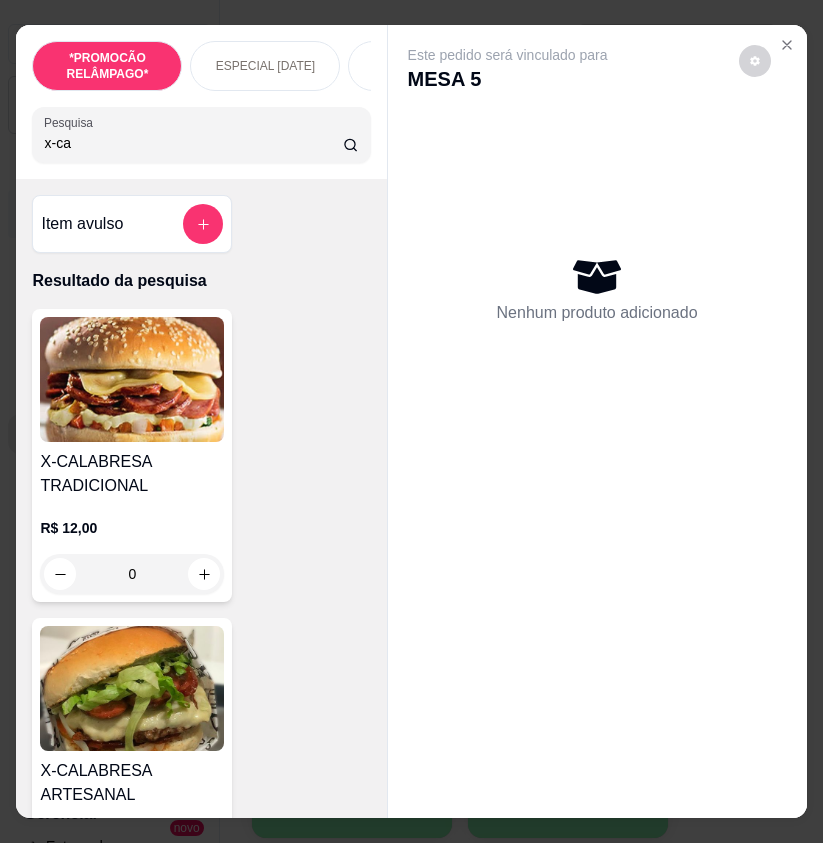 type on "x-cal" 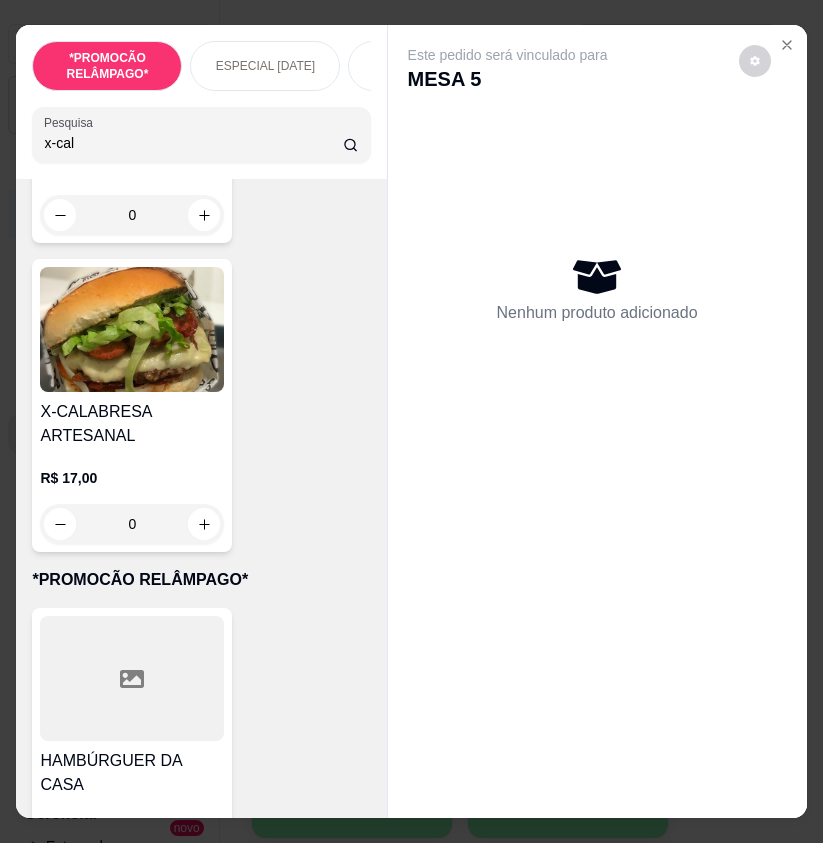 scroll, scrollTop: 400, scrollLeft: 0, axis: vertical 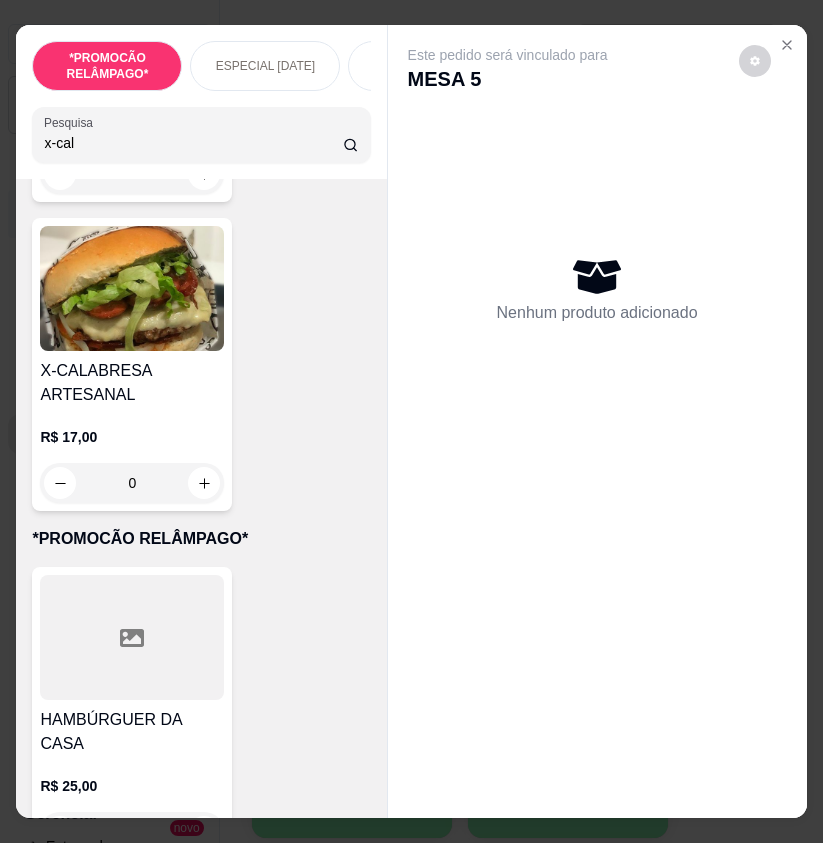 drag, startPoint x: 70, startPoint y: 153, endPoint x: 18, endPoint y: 161, distance: 52.611786 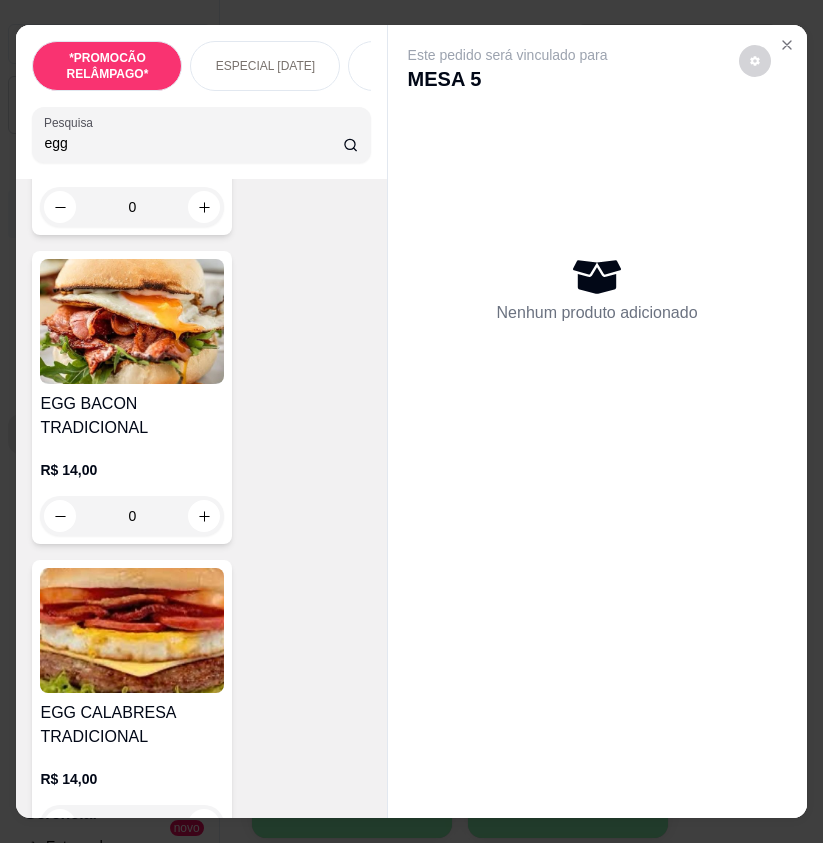 scroll, scrollTop: 700, scrollLeft: 0, axis: vertical 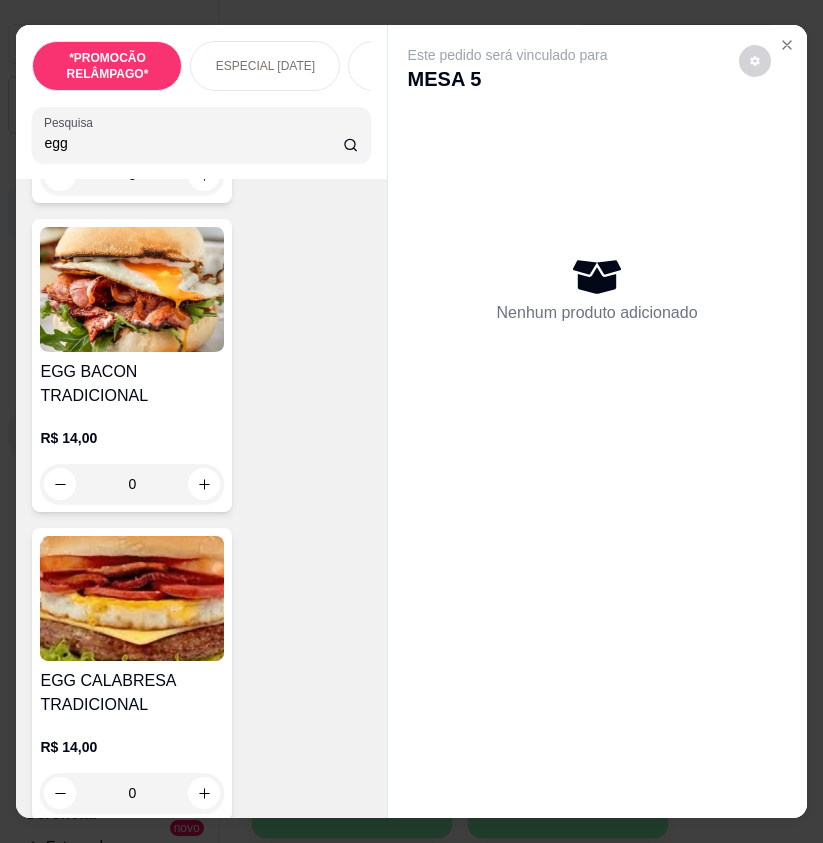 type on "egg" 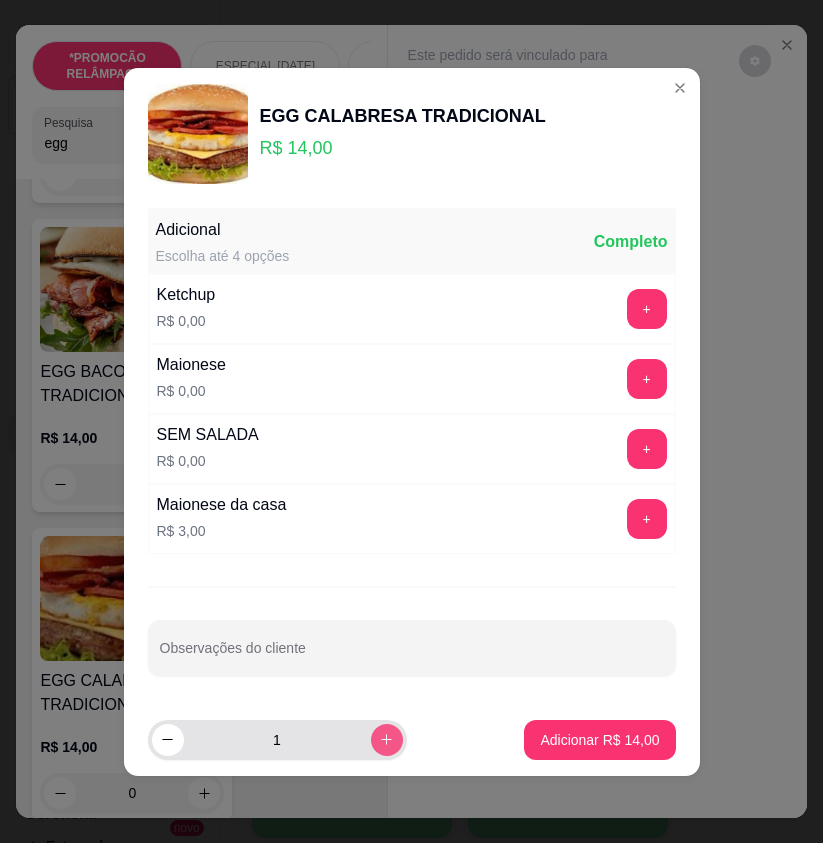 click 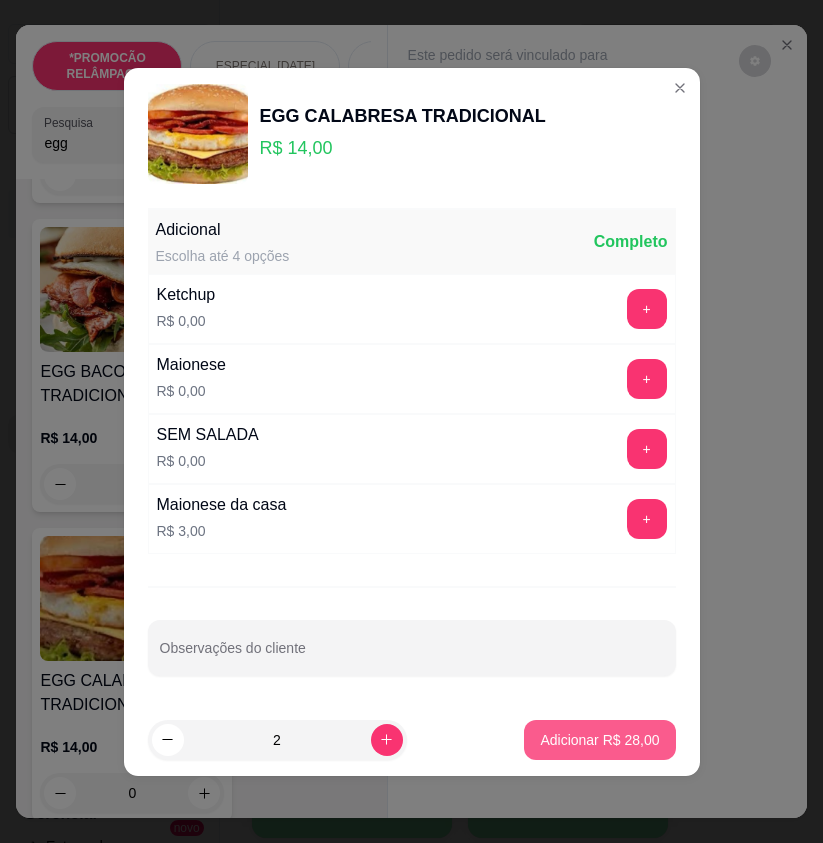click on "Adicionar   R$ 28,00" at bounding box center [599, 740] 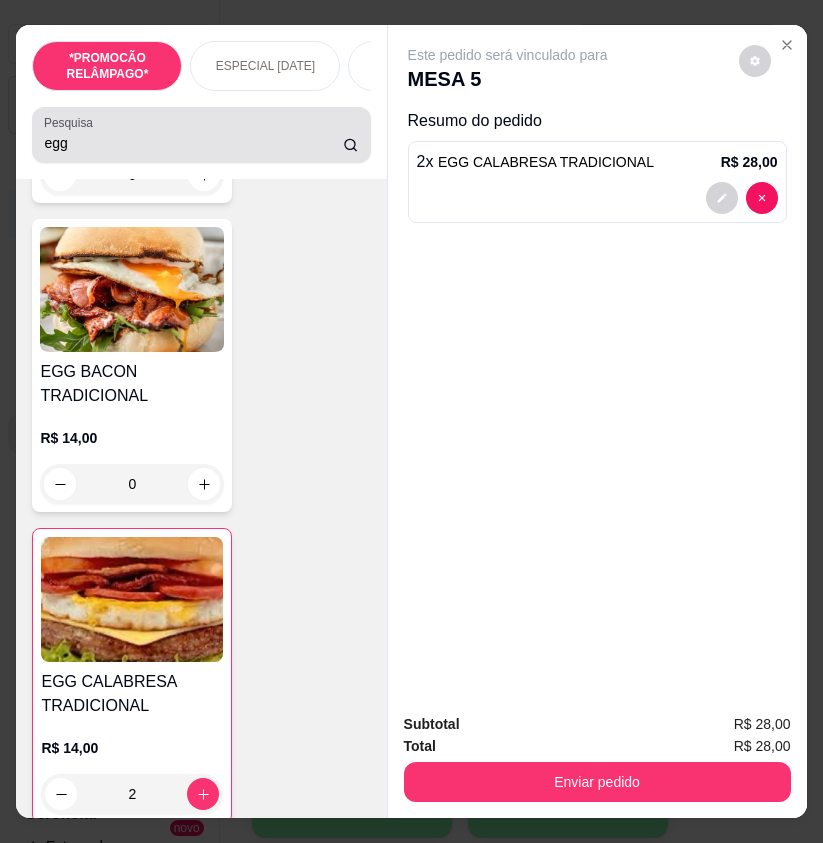 click on "egg" at bounding box center [193, 143] 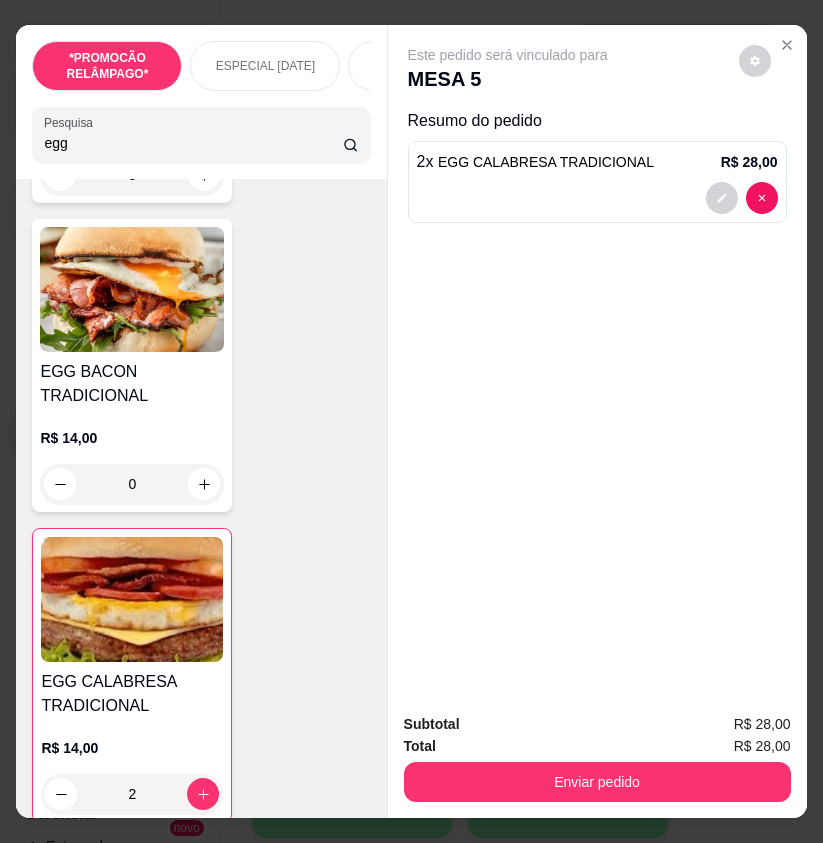 click on "egg" at bounding box center (193, 143) 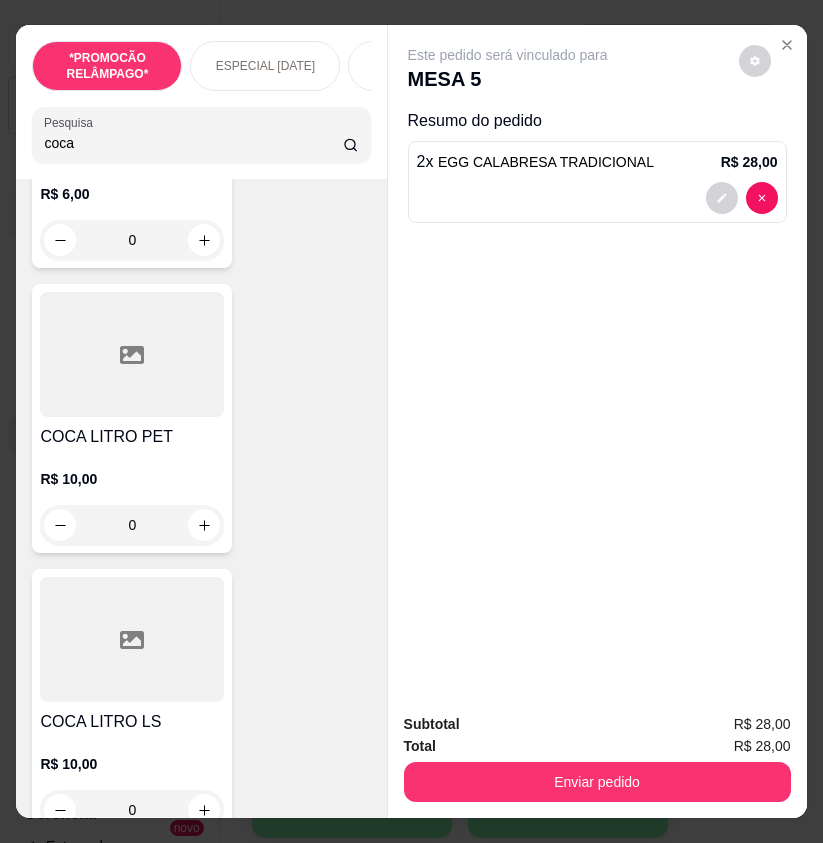 scroll, scrollTop: 615, scrollLeft: 0, axis: vertical 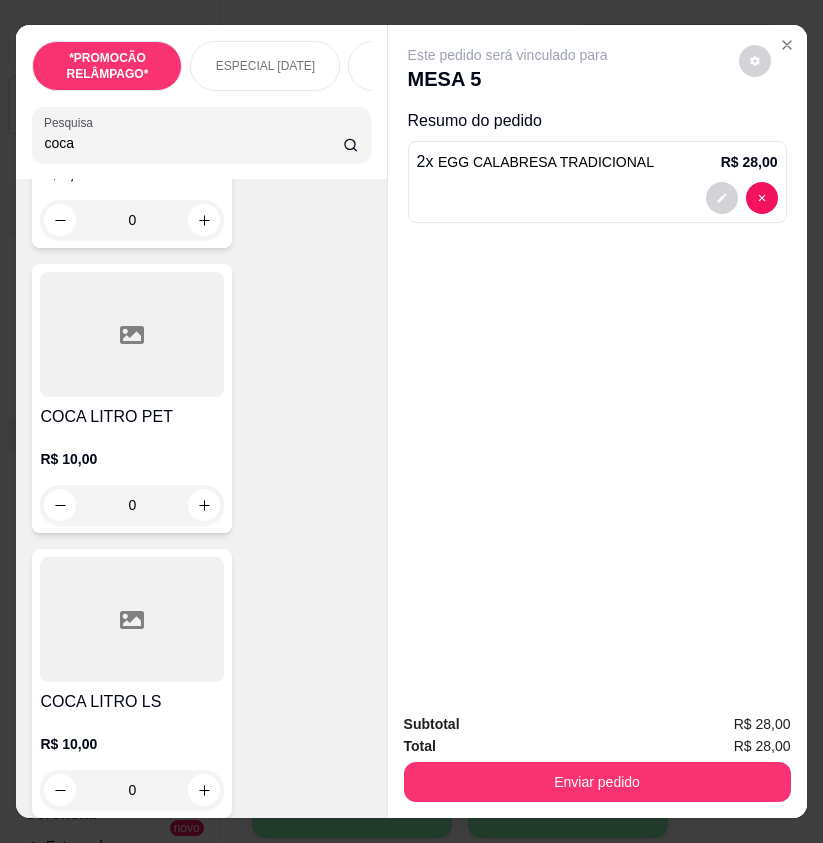 type on "coca" 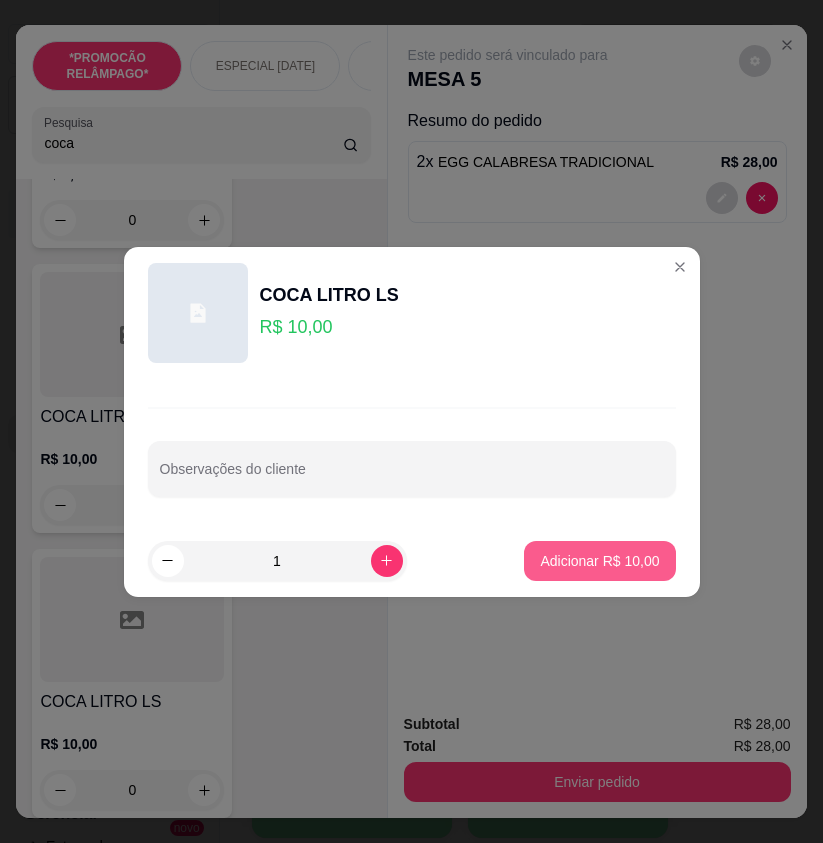 click on "Adicionar   R$ 10,00" at bounding box center [599, 561] 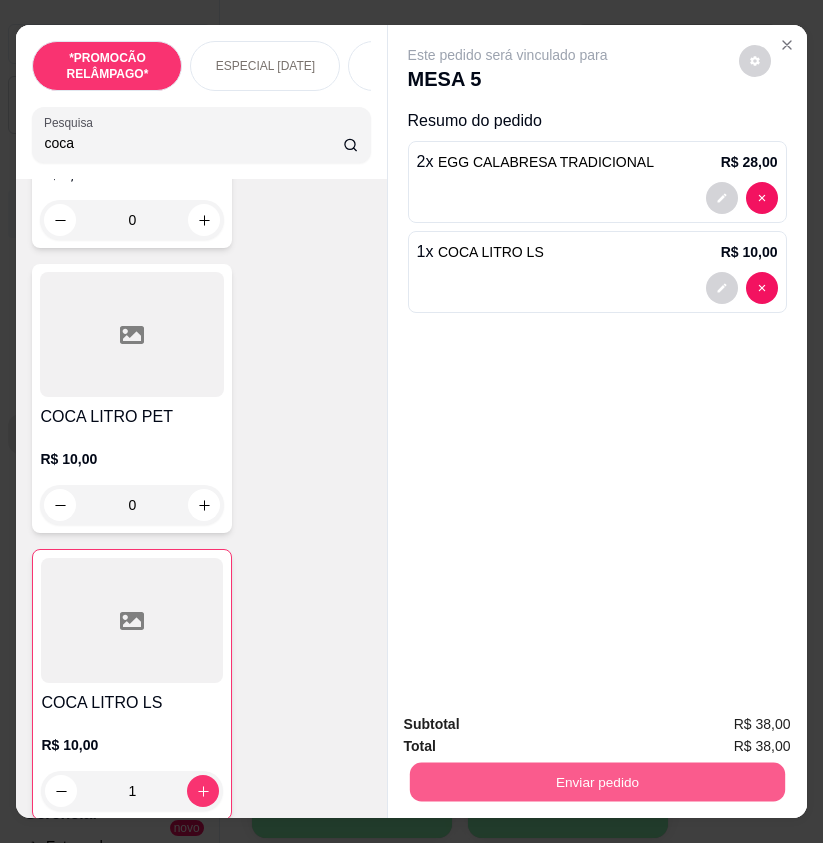 click on "Enviar pedido" at bounding box center (596, 781) 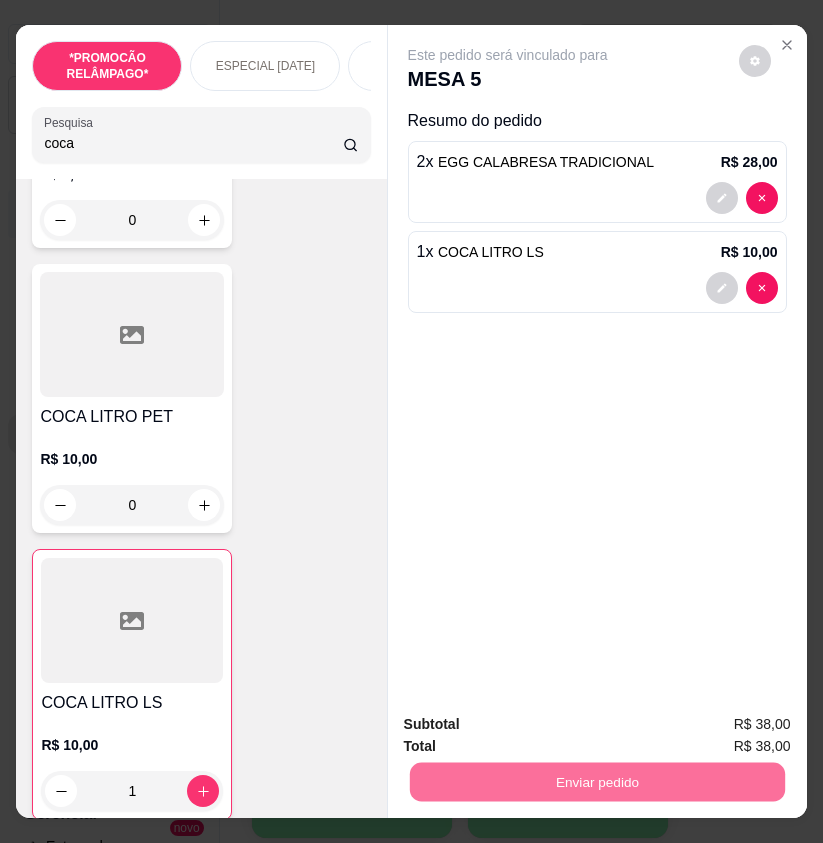 click on "Não registrar e enviar pedido" at bounding box center (528, 724) 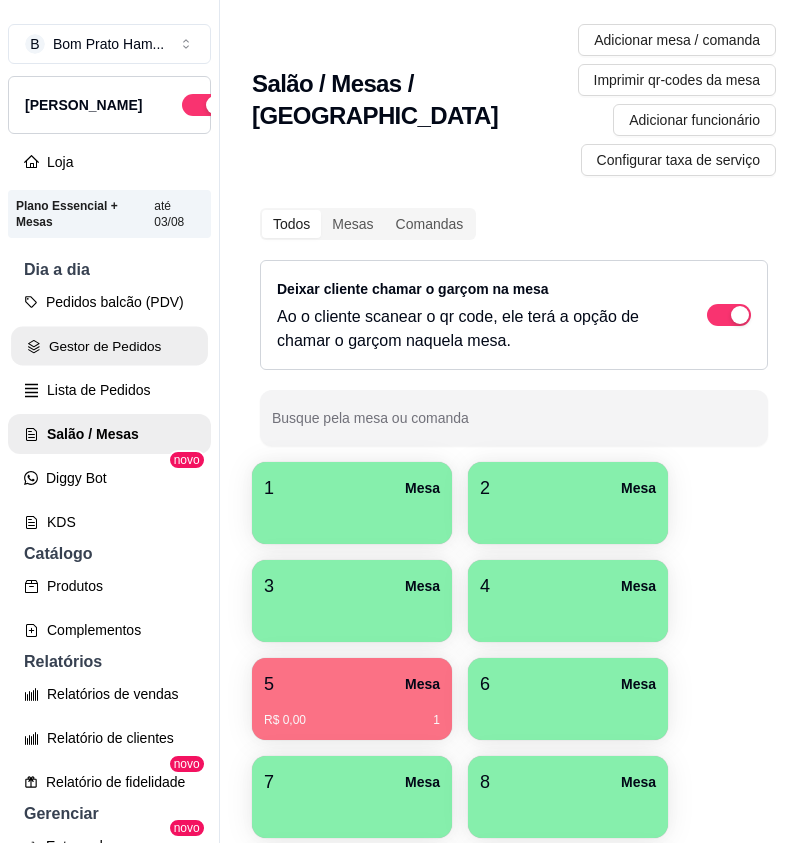 click on "Gestor de Pedidos" at bounding box center (109, 346) 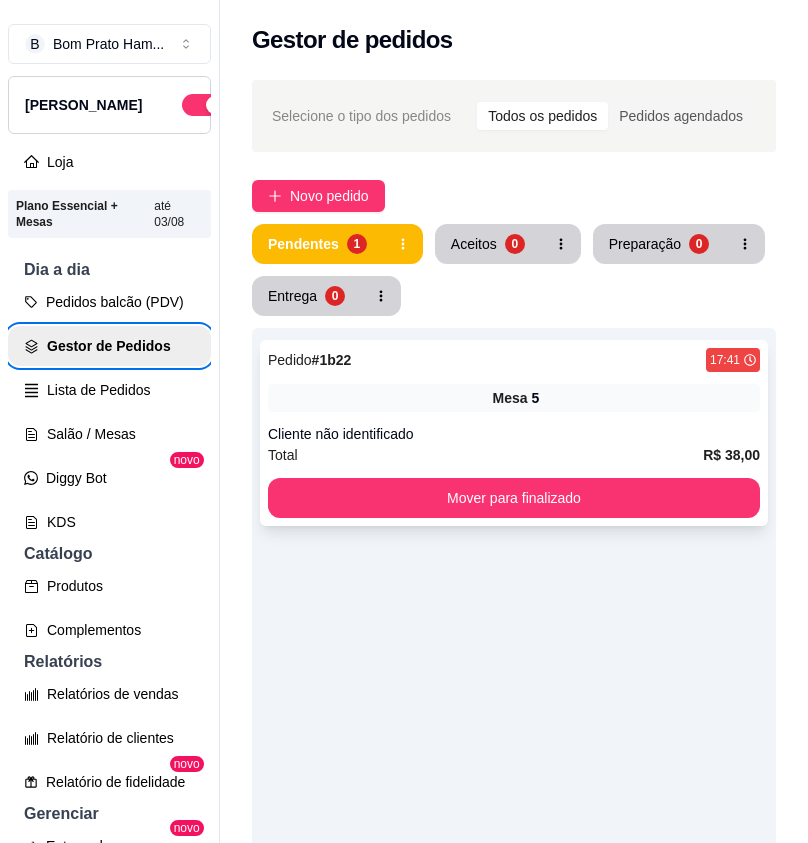 click on "Mesa 5" at bounding box center (514, 398) 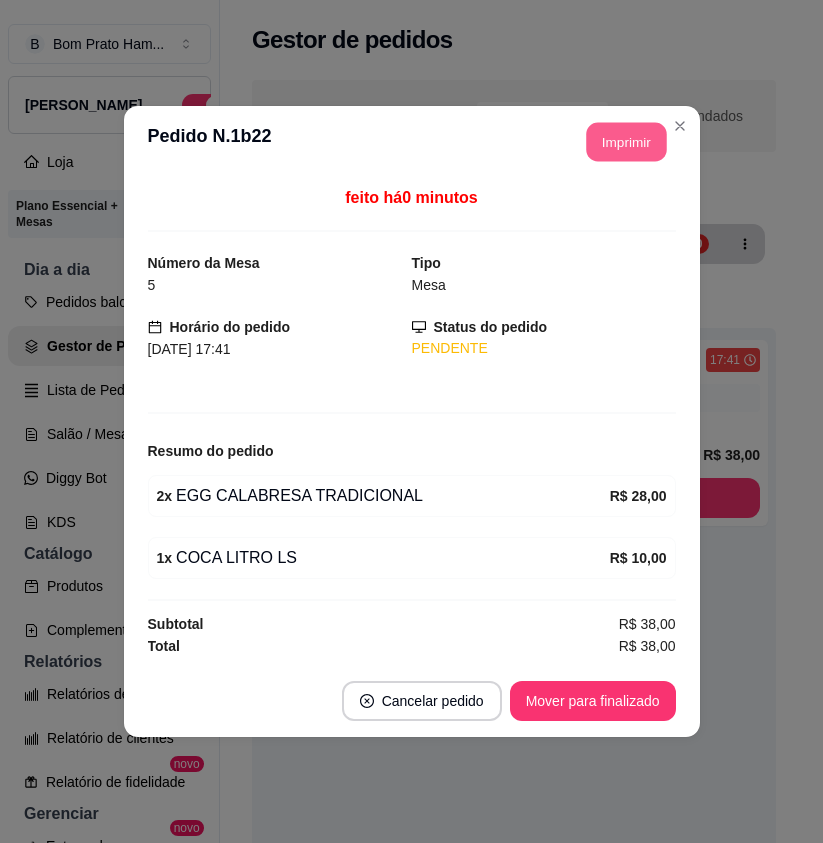 click on "Imprimir" at bounding box center (626, 142) 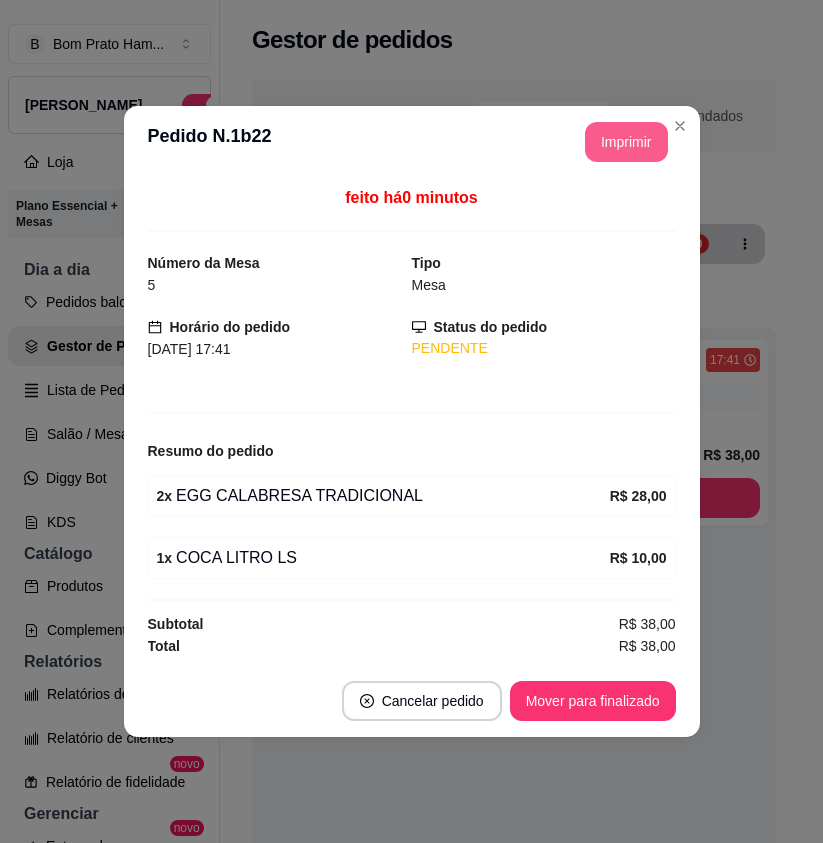 scroll, scrollTop: 0, scrollLeft: 0, axis: both 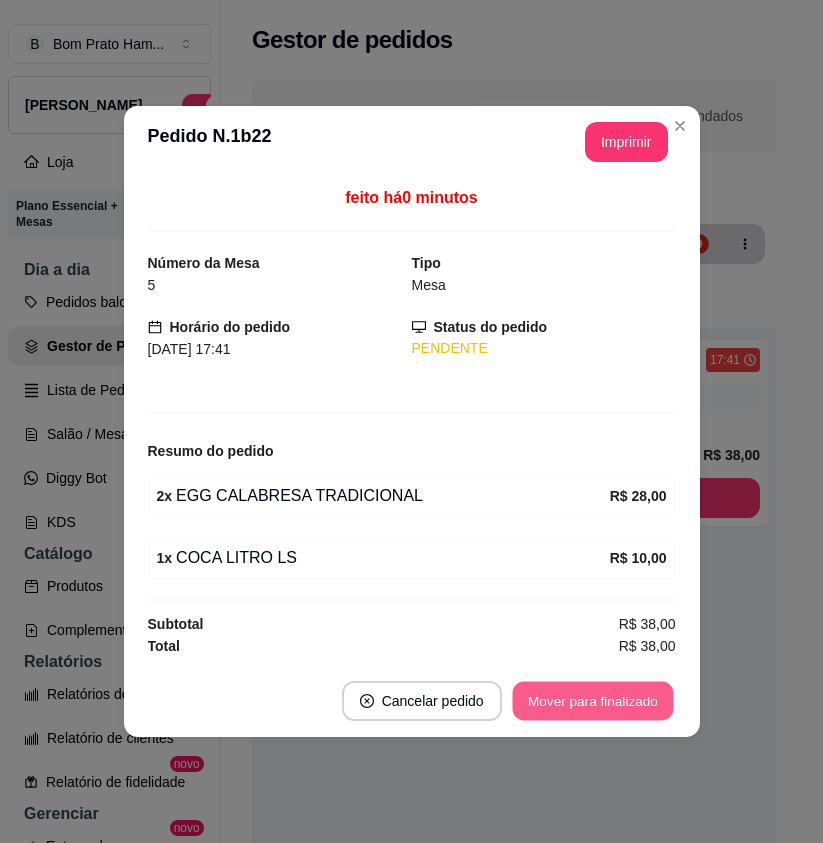 click on "Mover para finalizado" at bounding box center (592, 701) 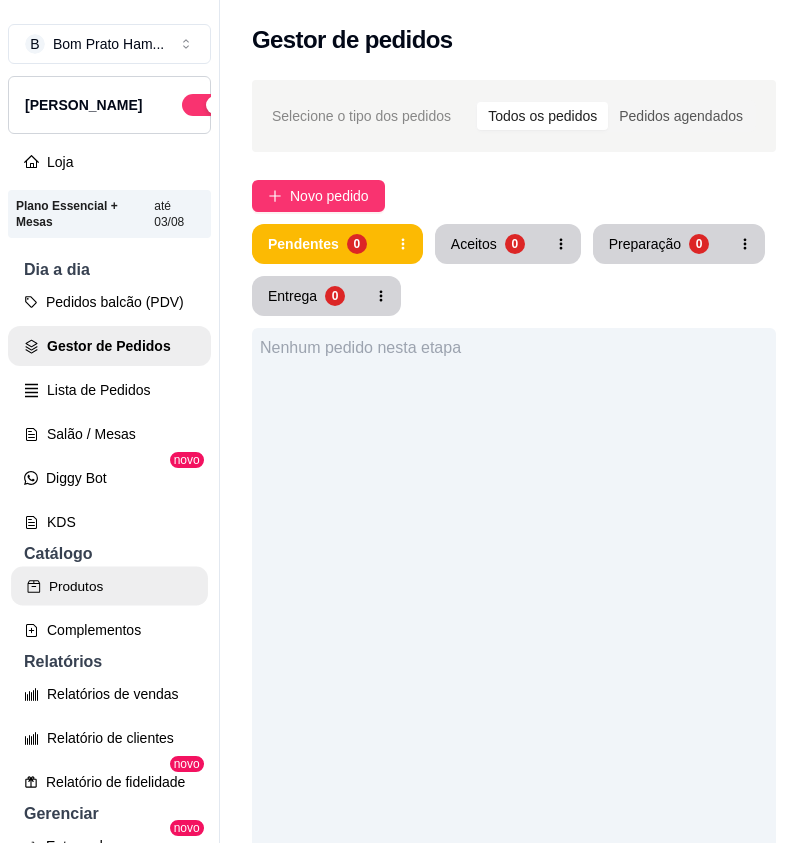 click on "Produtos" at bounding box center (109, 586) 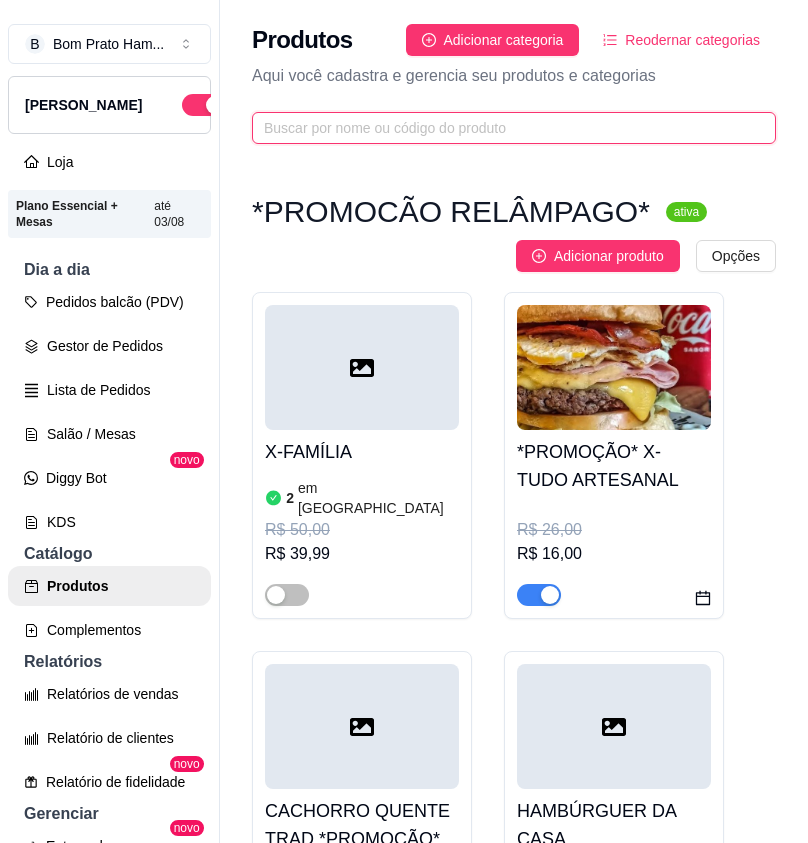 click at bounding box center (506, 128) 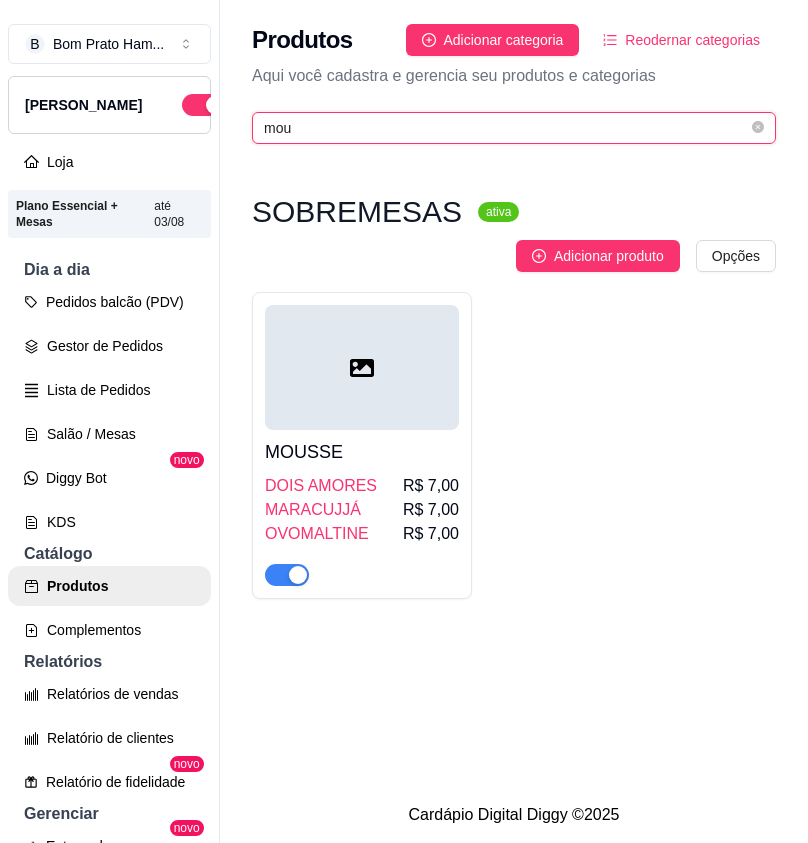 type on "mou" 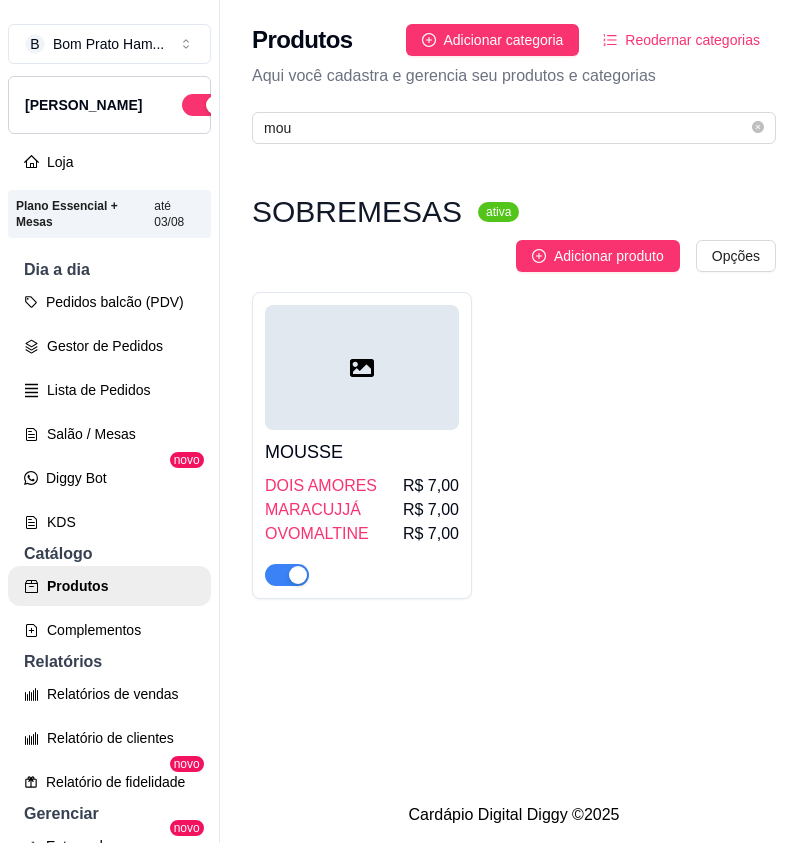 click 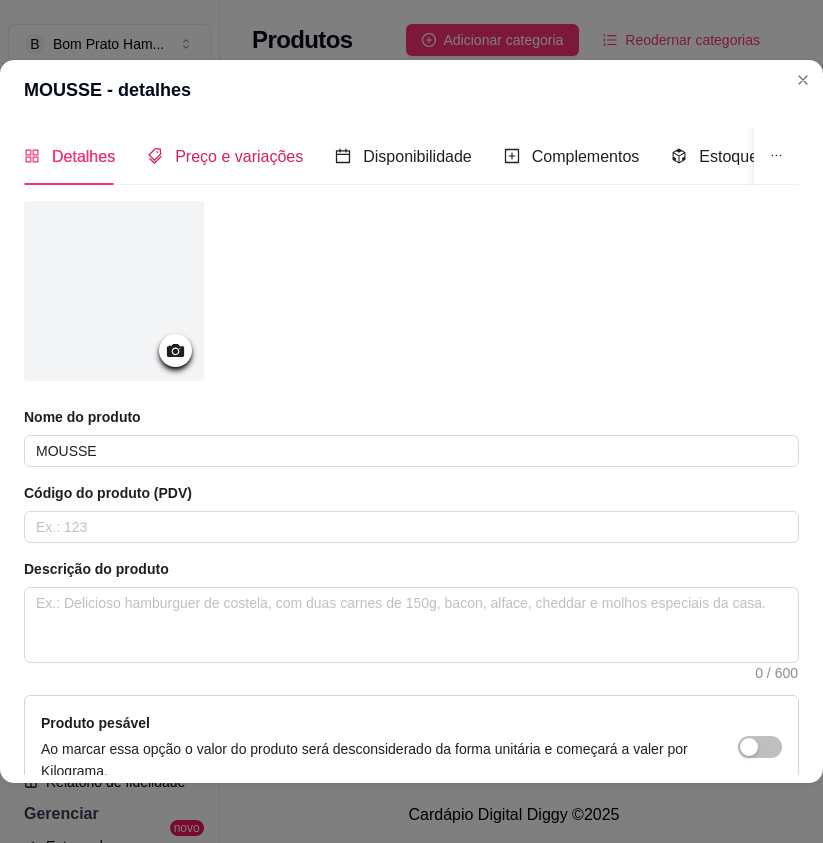 click on "Preço e variações" at bounding box center (225, 156) 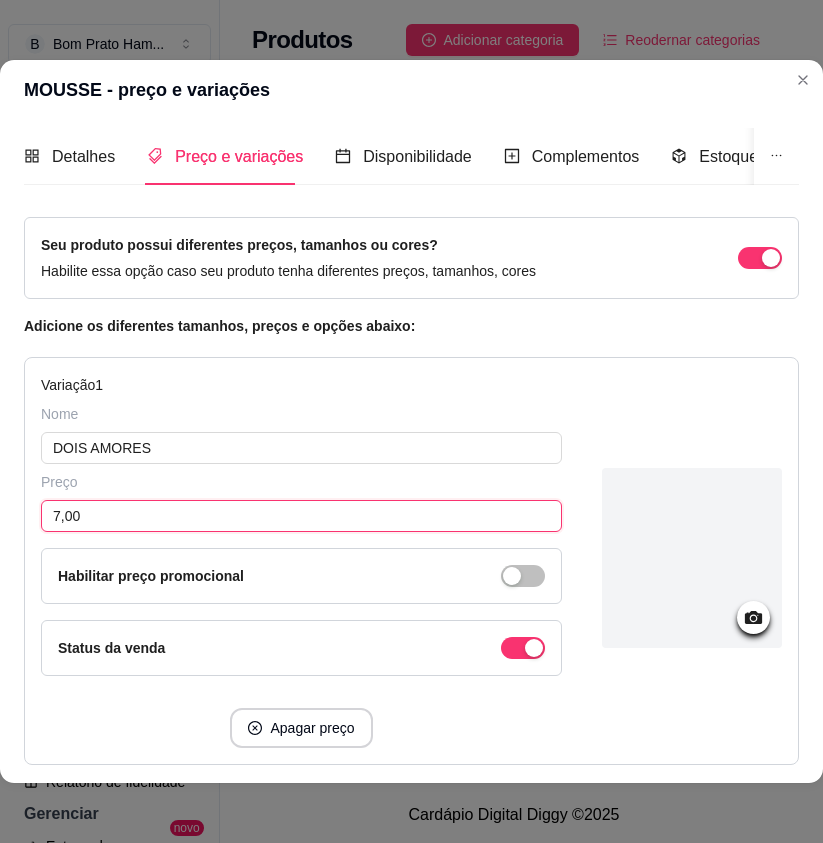 click on "7,00" at bounding box center [301, 516] 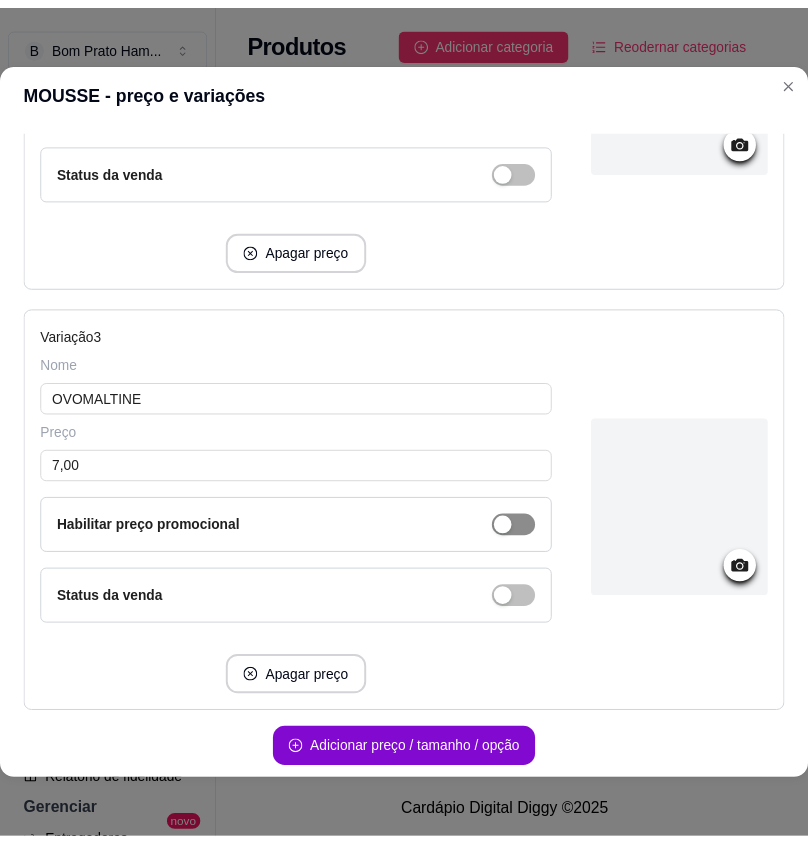 scroll, scrollTop: 1006, scrollLeft: 0, axis: vertical 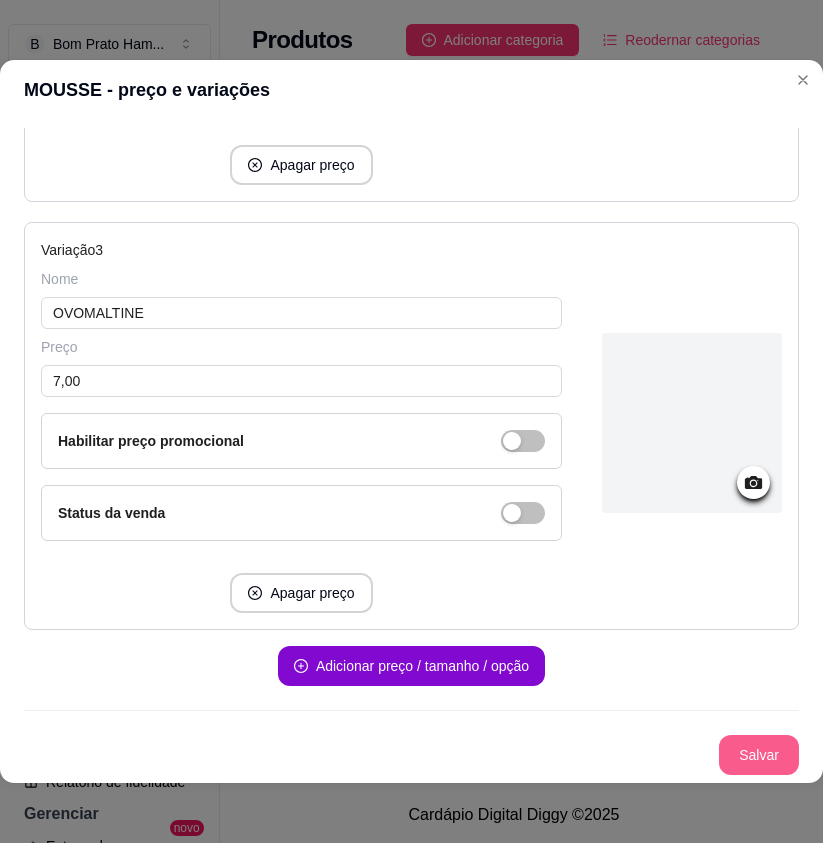 type on "8,00" 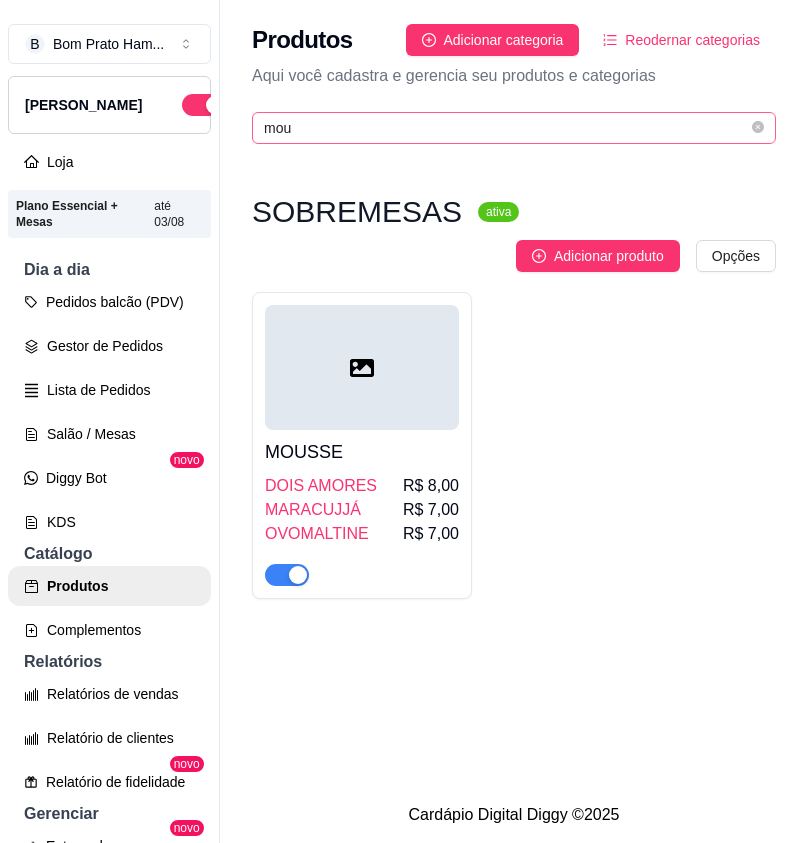 click on "mou" at bounding box center [514, 128] 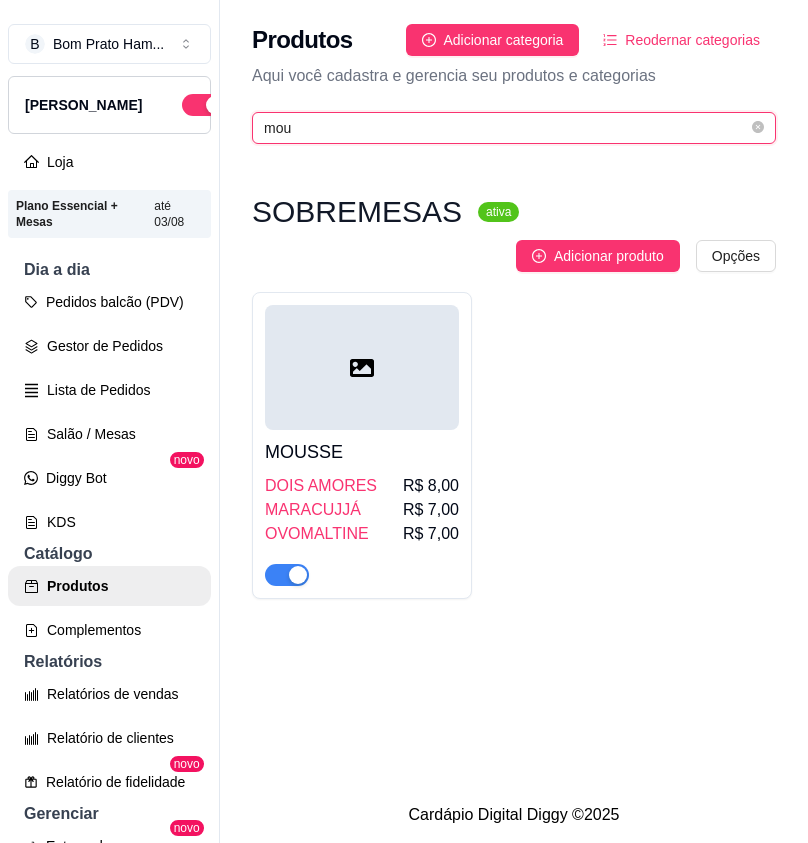 click on "mou" at bounding box center (506, 128) 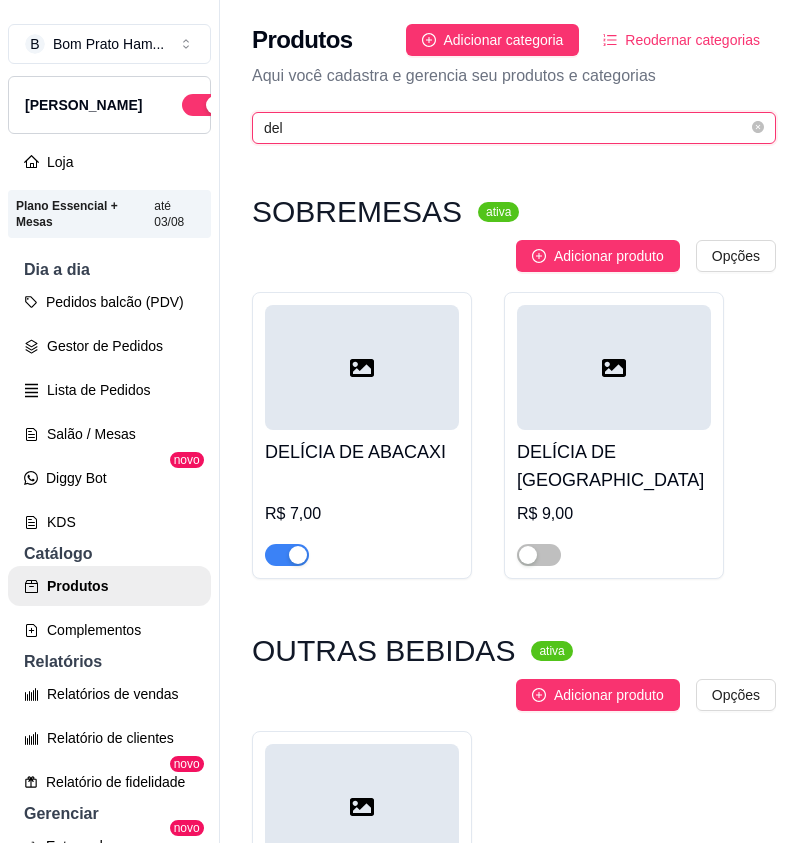 type on "del" 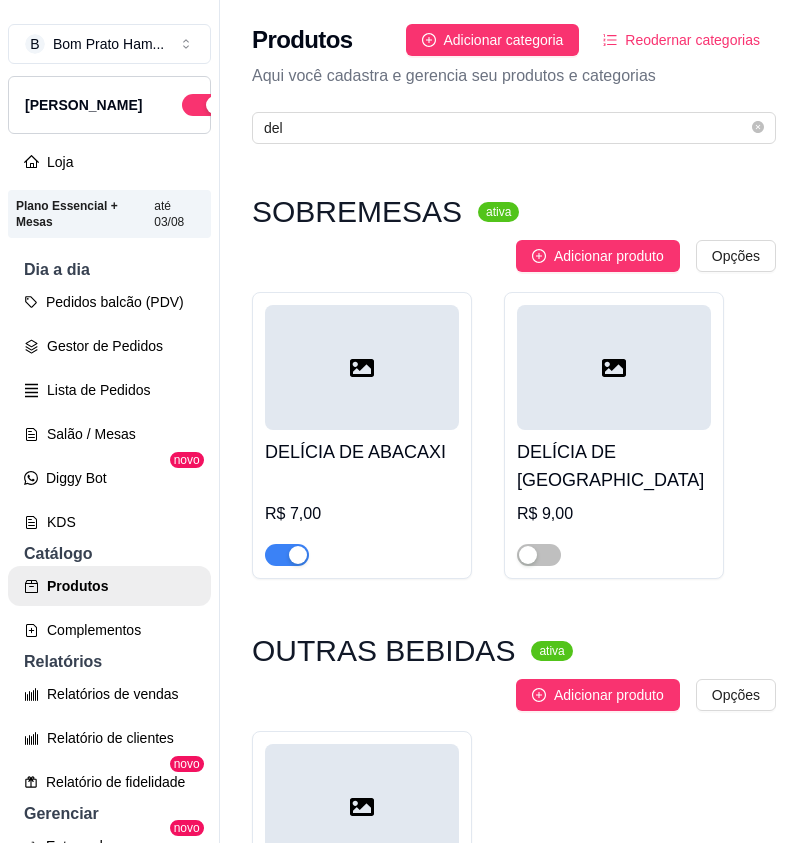 click at bounding box center [362, 367] 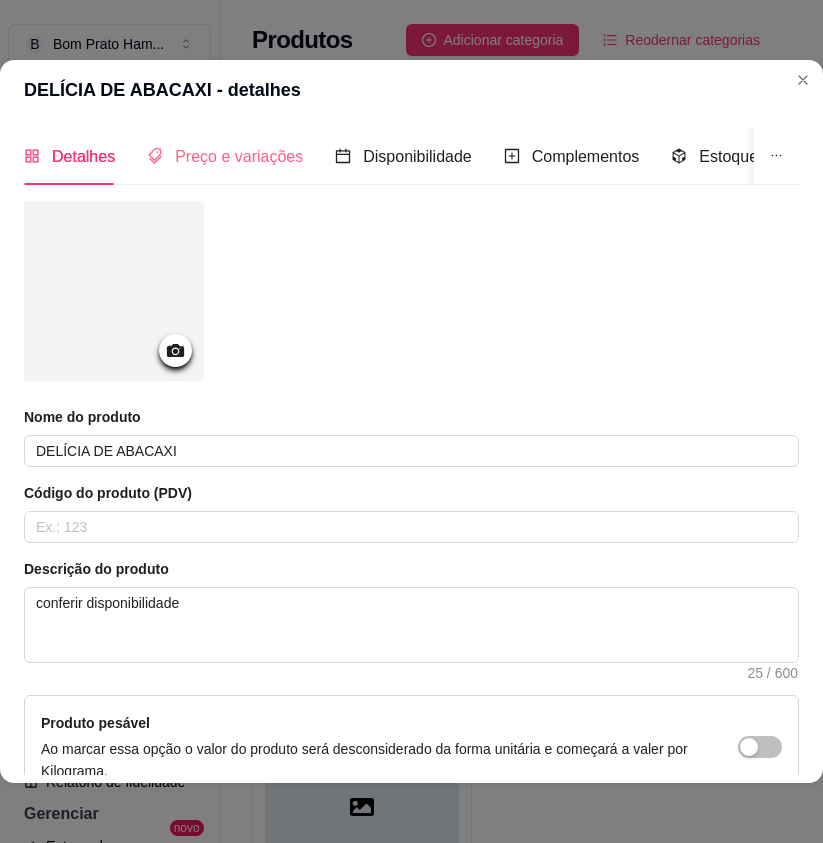 click on "Preço e variações" at bounding box center (225, 156) 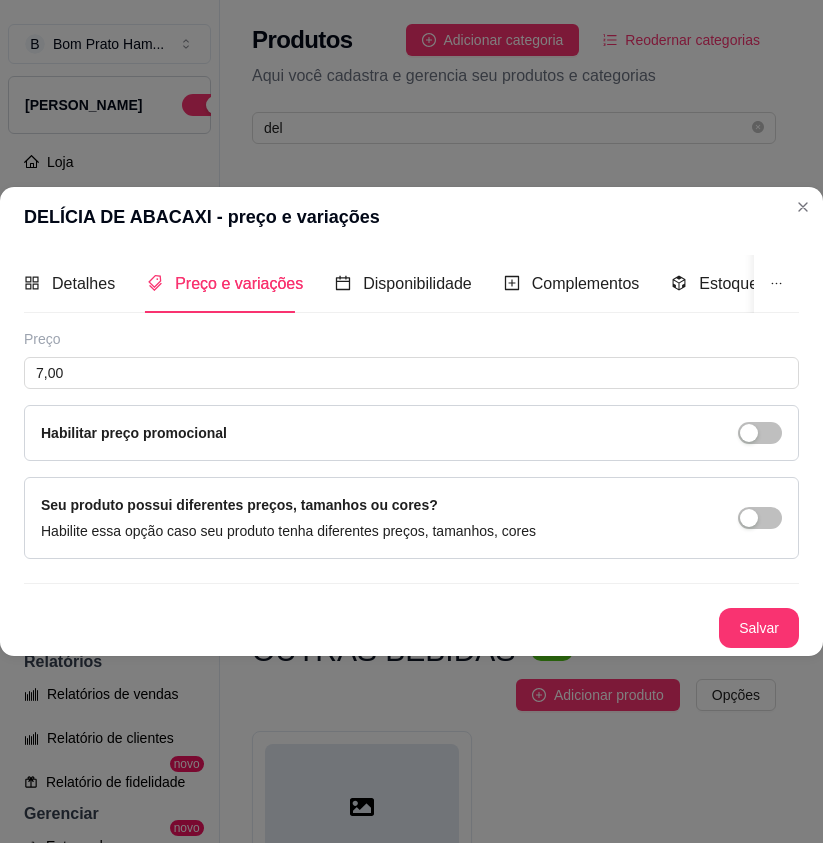 click on "Preço  7,00 Habilitar preço promocional" at bounding box center (411, 395) 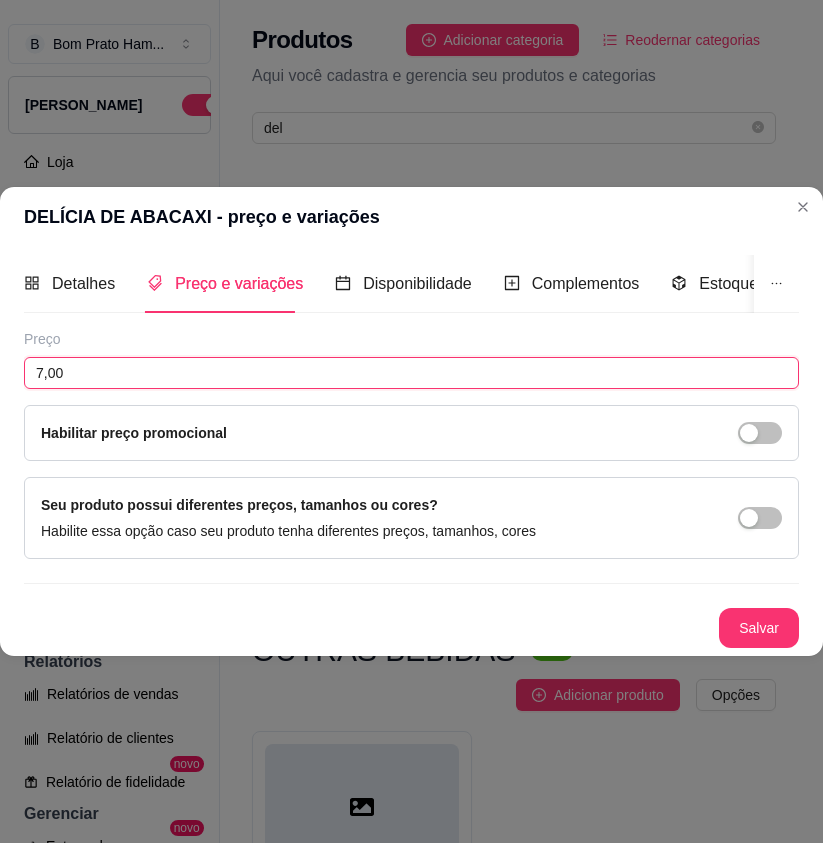 click on "7,00" at bounding box center [411, 373] 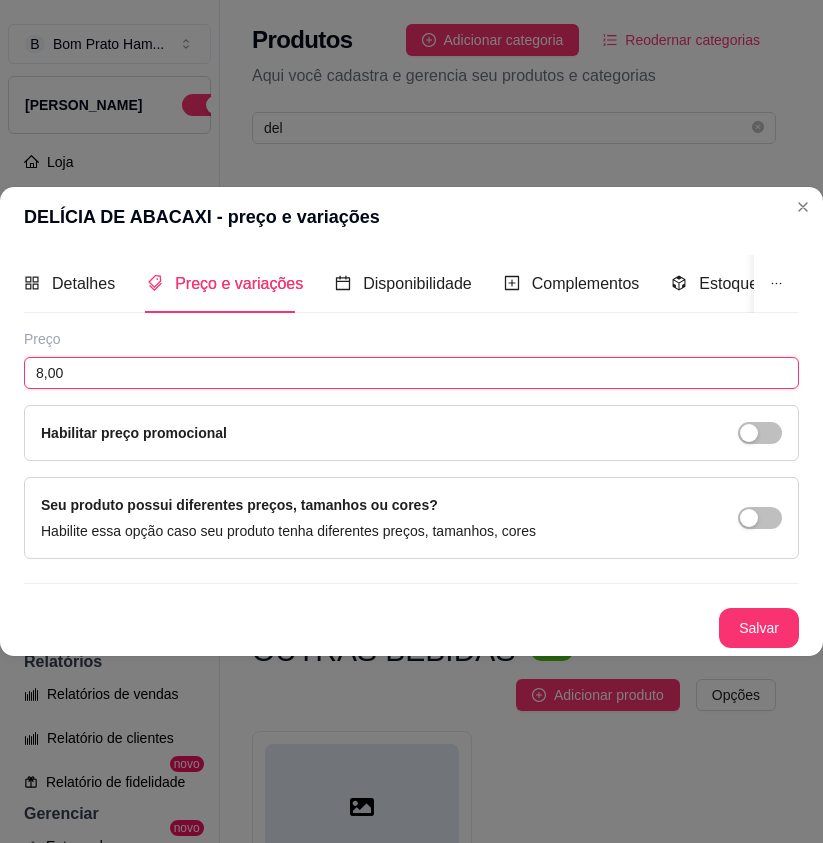 type on "8,00" 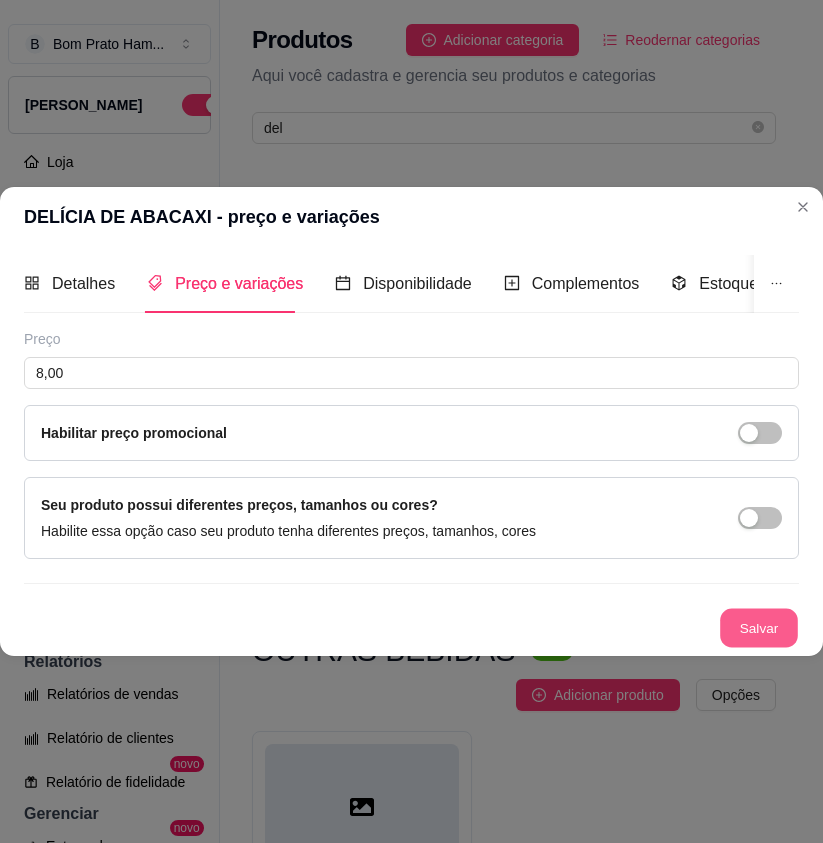 click on "Salvar" at bounding box center (759, 627) 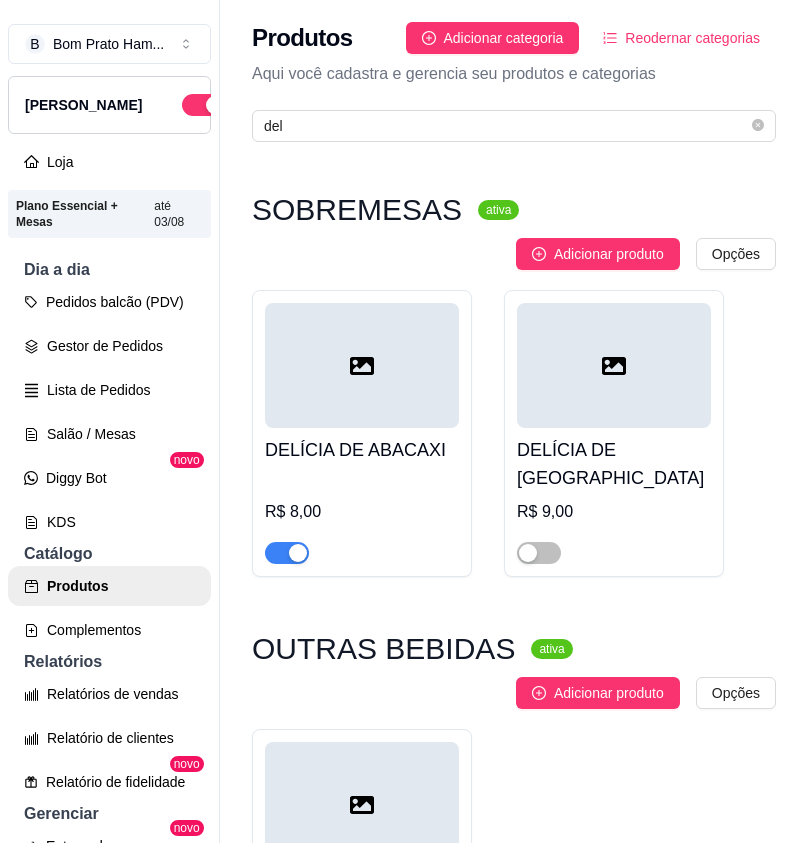 scroll, scrollTop: 0, scrollLeft: 0, axis: both 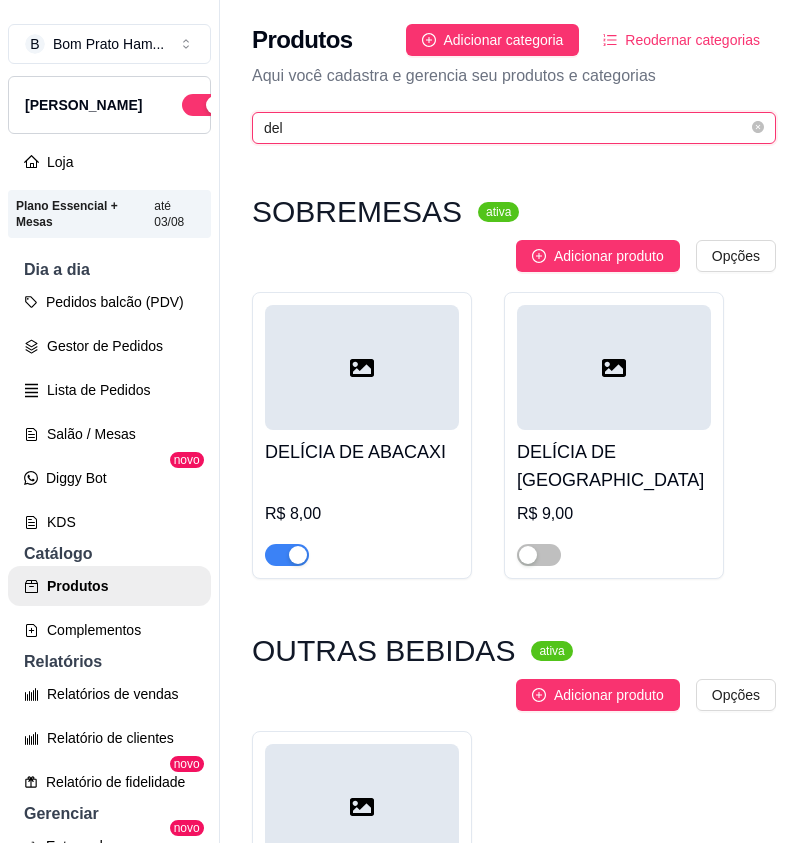 click on "del" at bounding box center [506, 128] 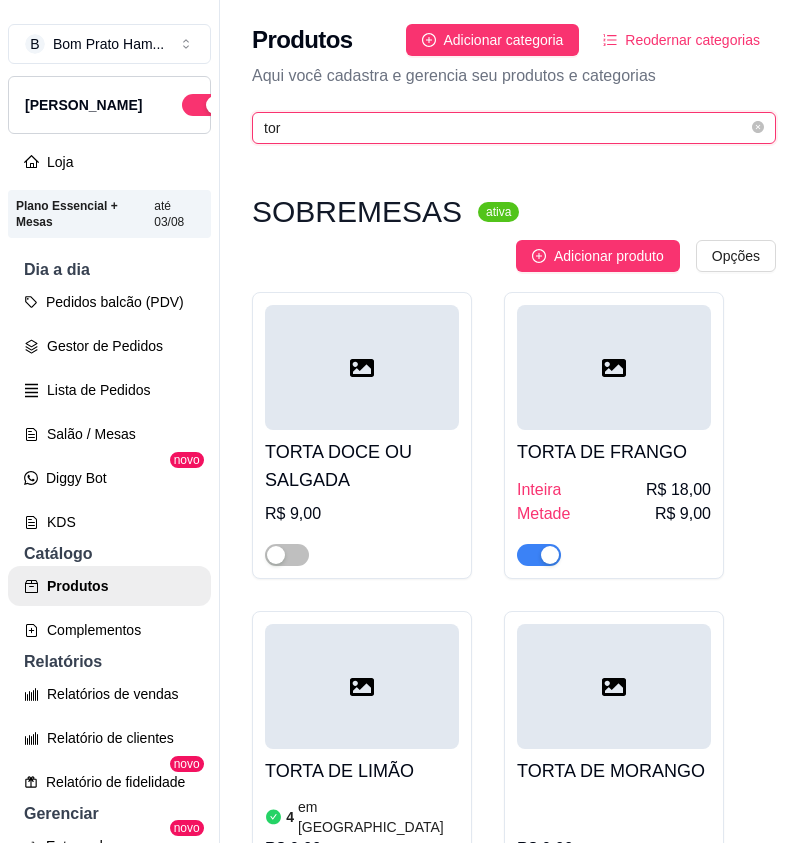 type on "tor" 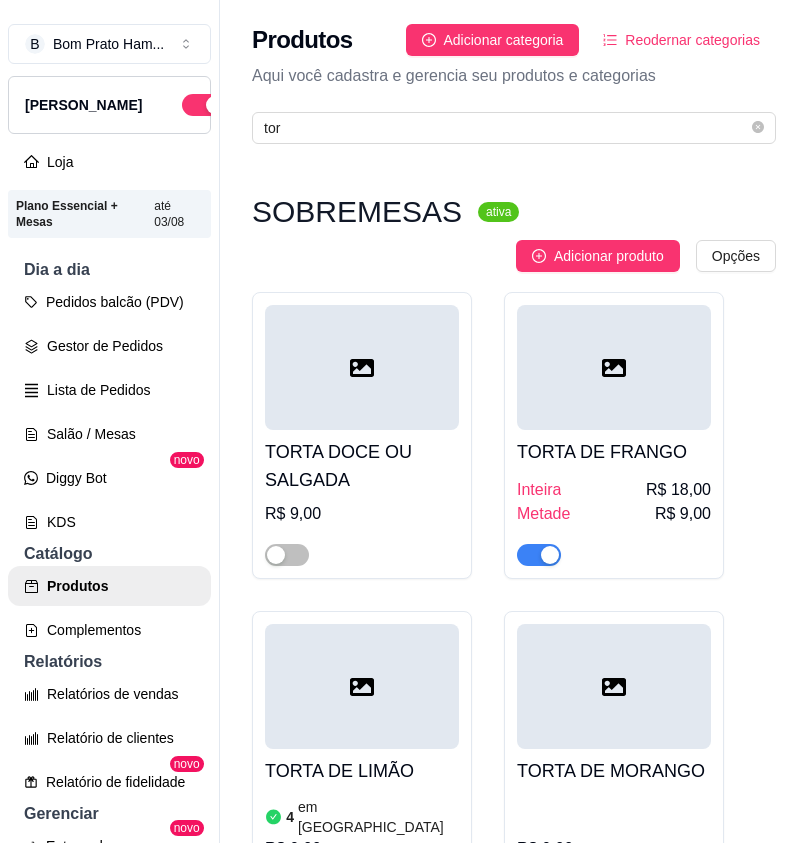 click at bounding box center (550, 555) 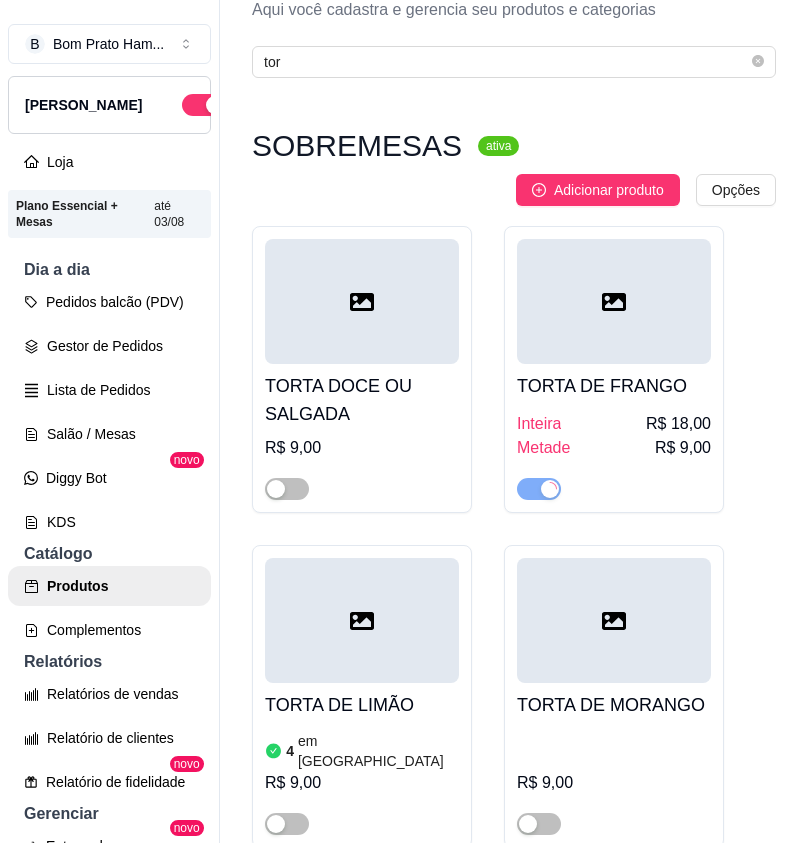 scroll, scrollTop: 200, scrollLeft: 0, axis: vertical 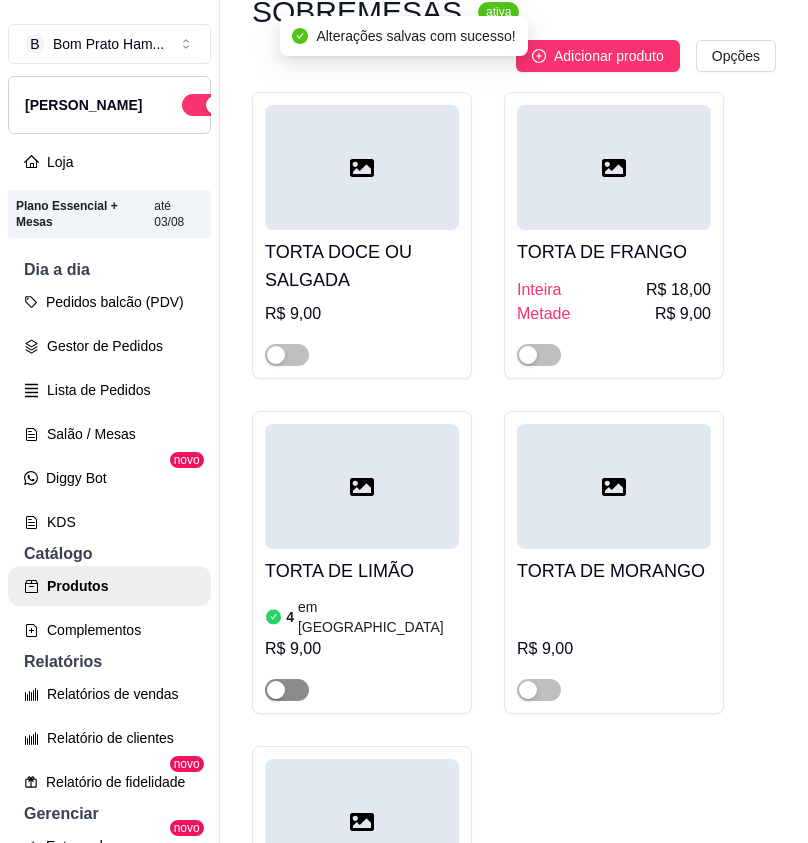 click at bounding box center [287, 690] 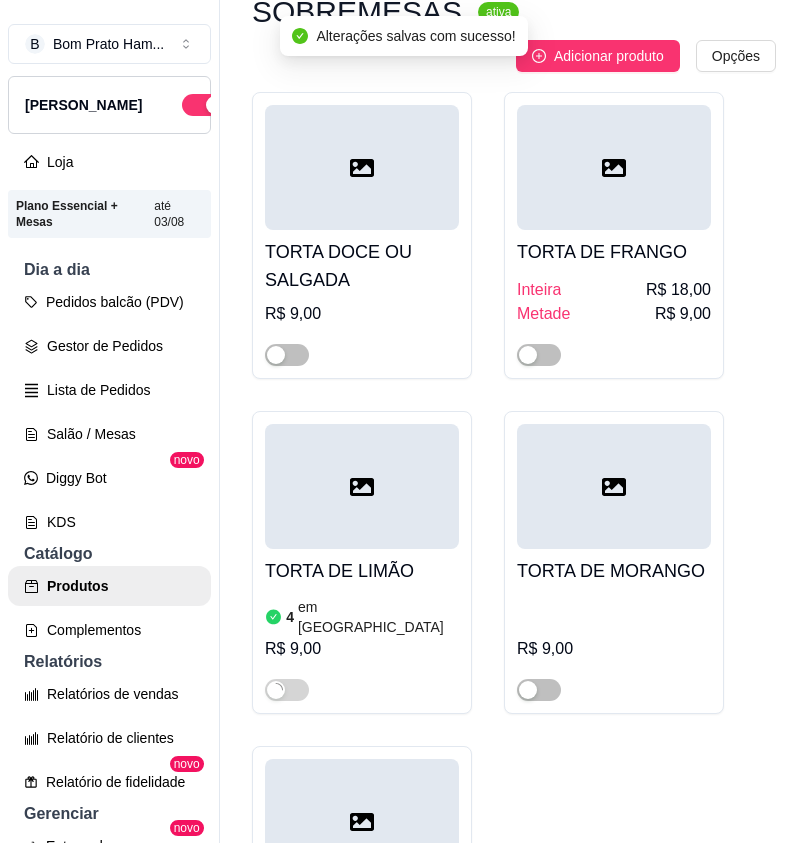 click on "TORTA DE LIMÃO" at bounding box center (362, 571) 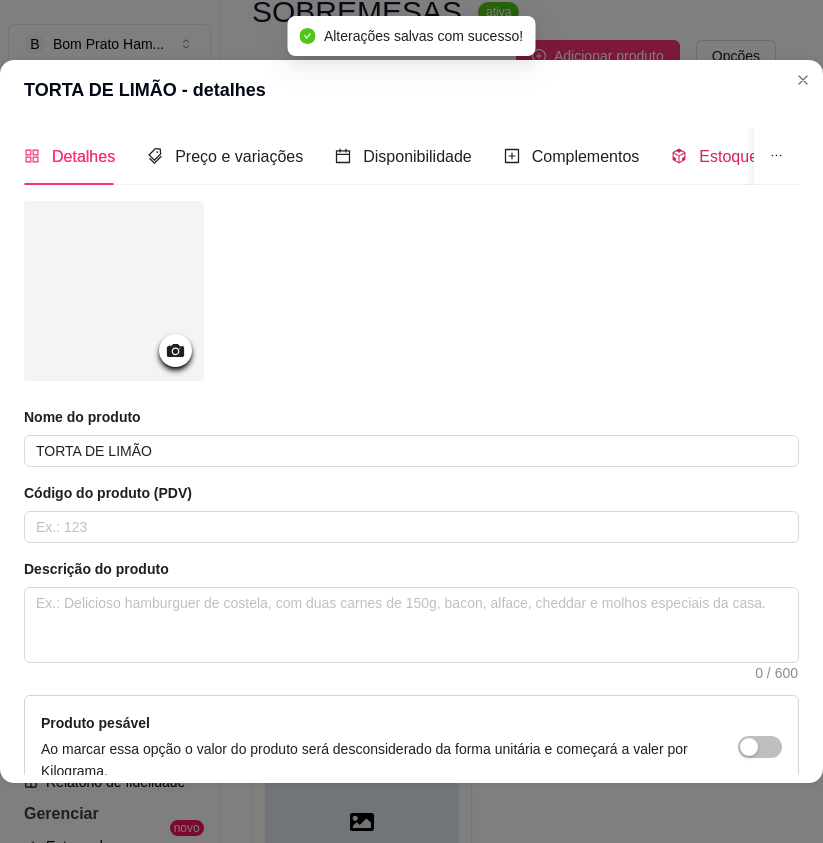 click on "Estoque" at bounding box center (728, 156) 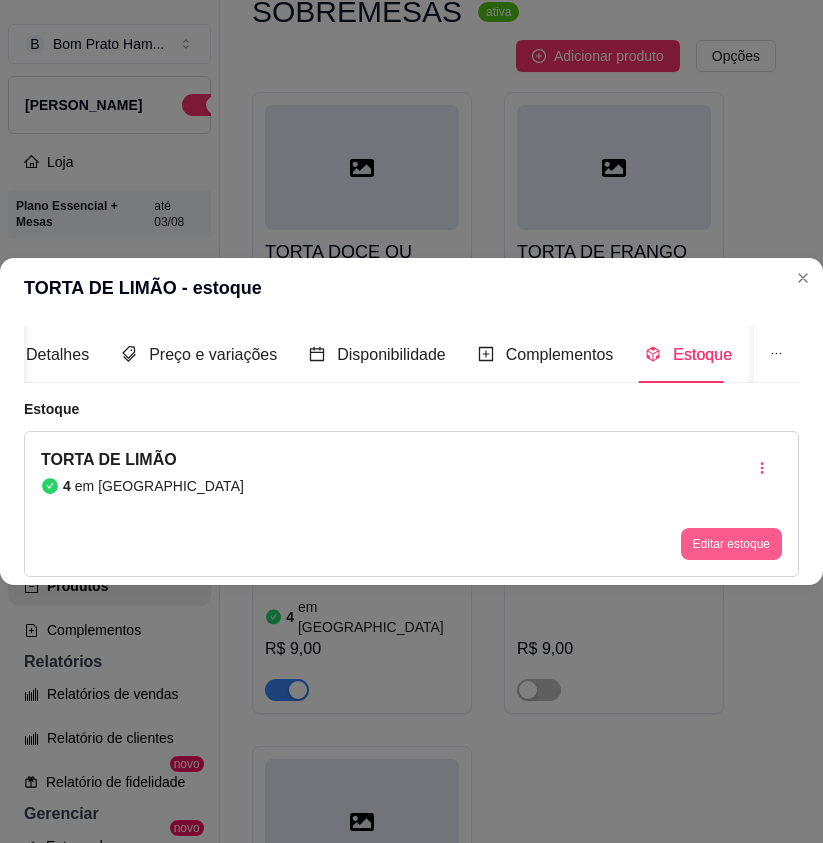 click on "Editar estoque" at bounding box center (731, 544) 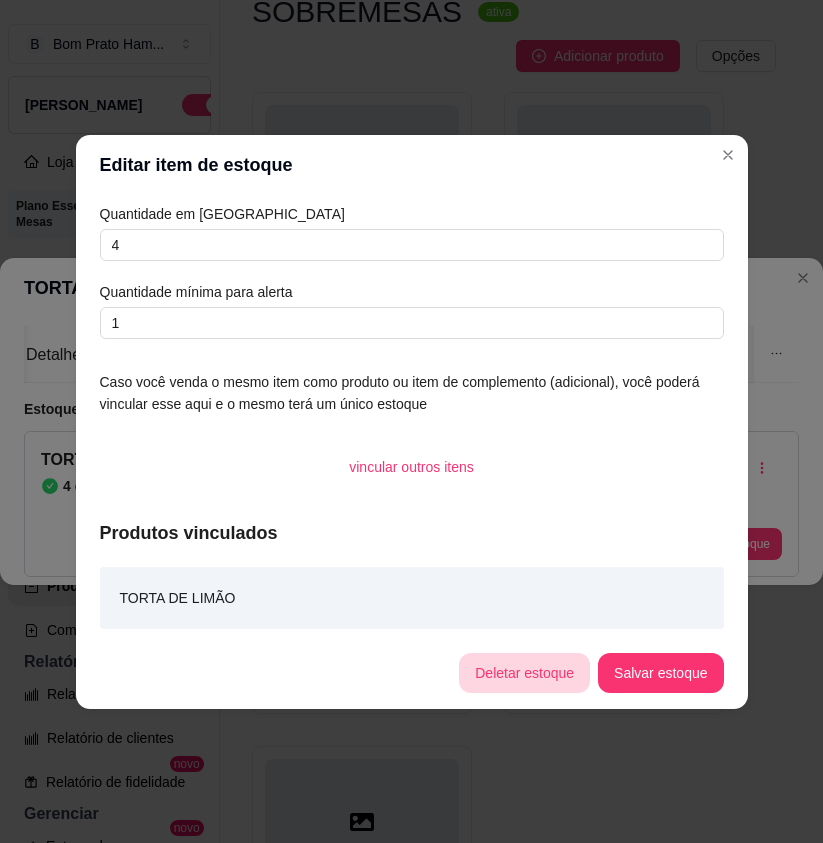 click on "Deletar estoque" at bounding box center (524, 673) 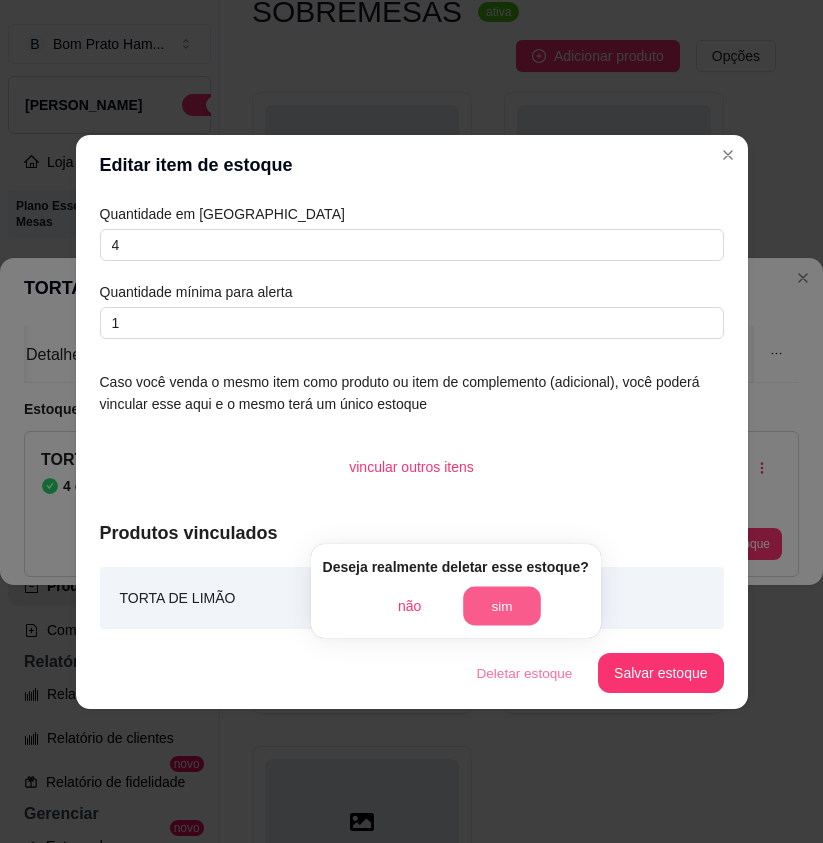 click on "sim" at bounding box center [502, 606] 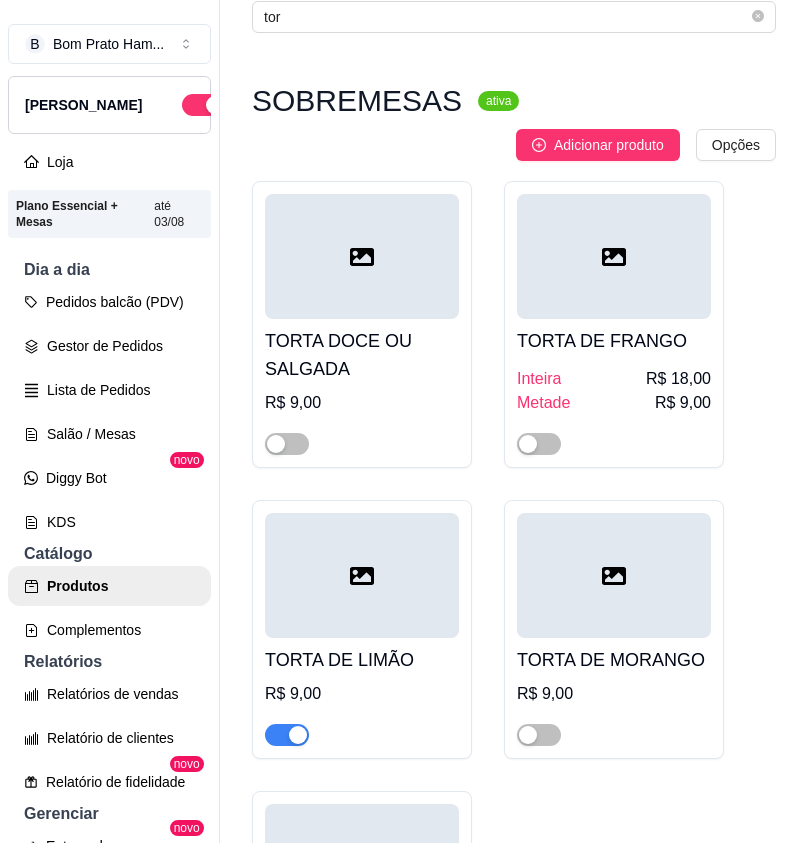scroll, scrollTop: 0, scrollLeft: 0, axis: both 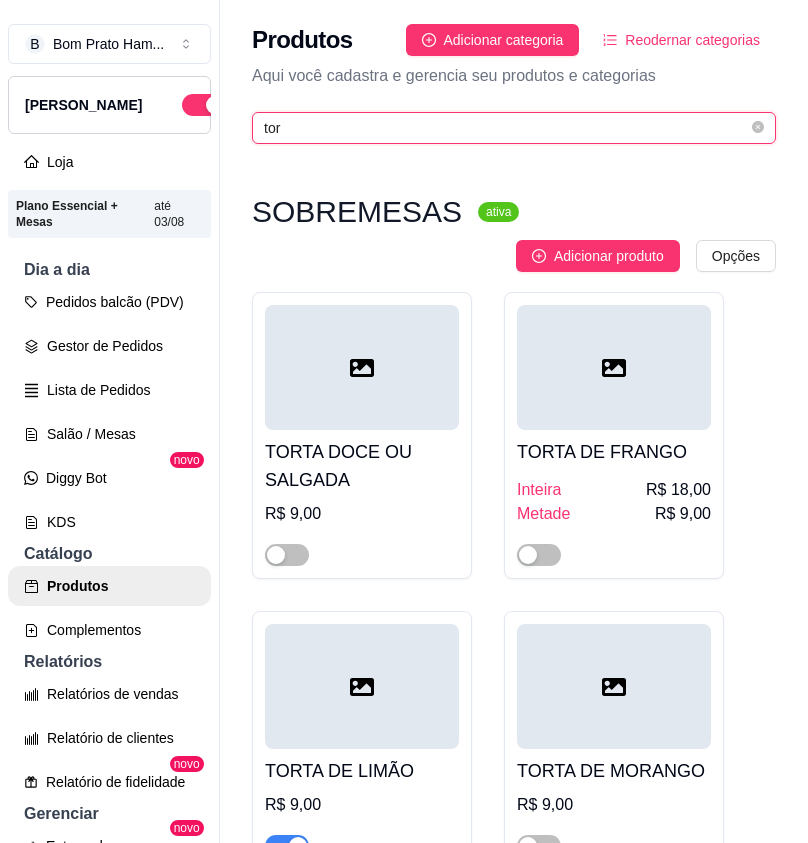 drag, startPoint x: 291, startPoint y: 129, endPoint x: 245, endPoint y: 129, distance: 46 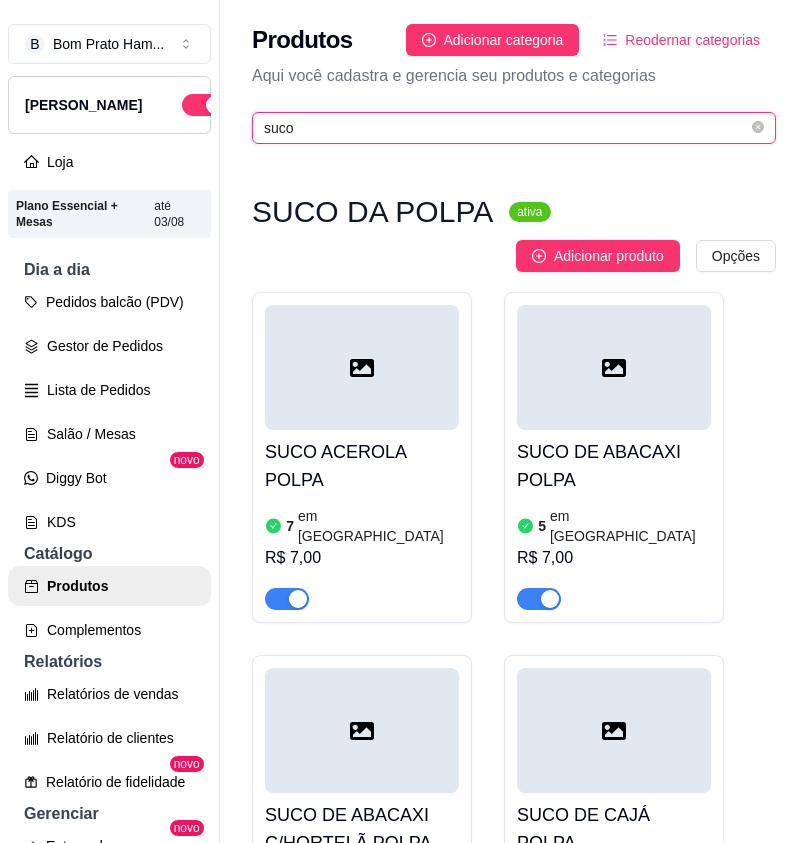 type on "suco" 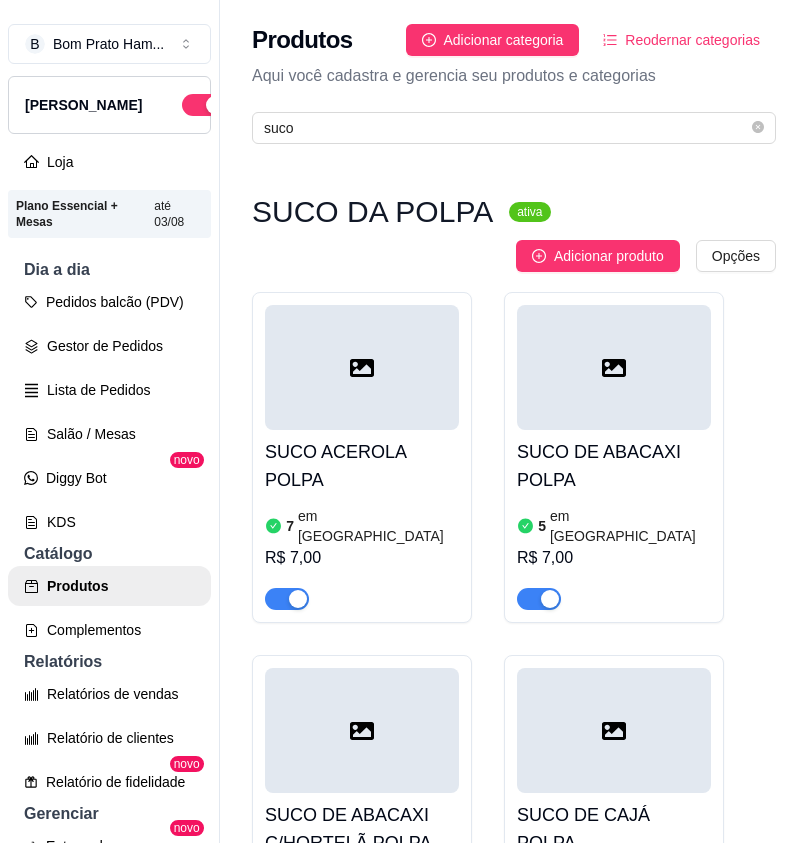 click on "7 em estoque R$ 7,00" at bounding box center [362, 556] 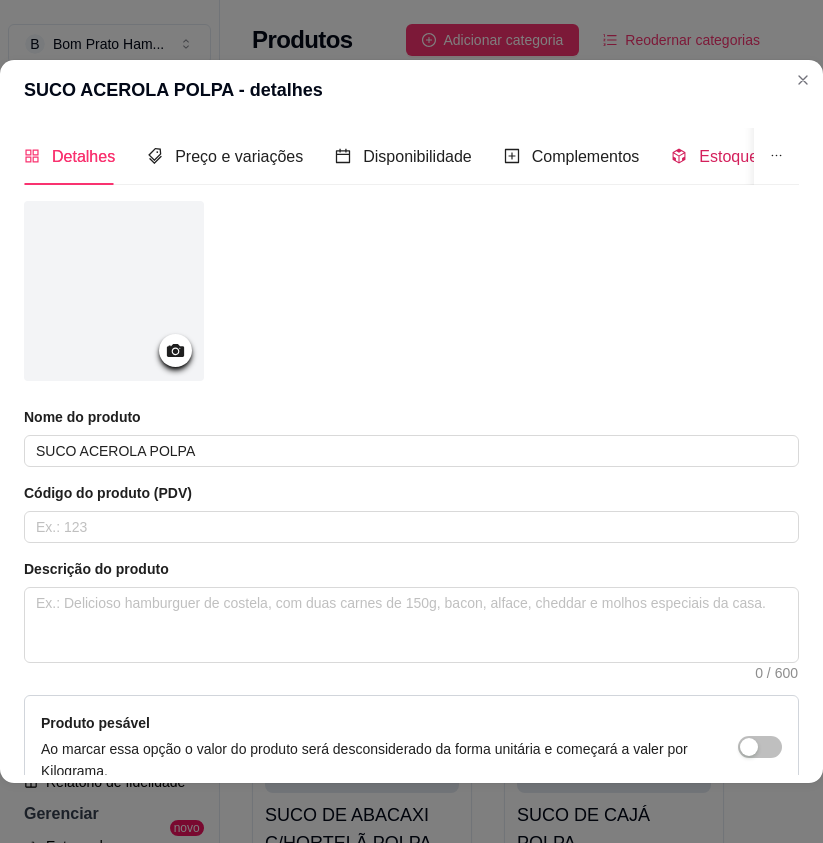 click on "Estoque" at bounding box center (714, 156) 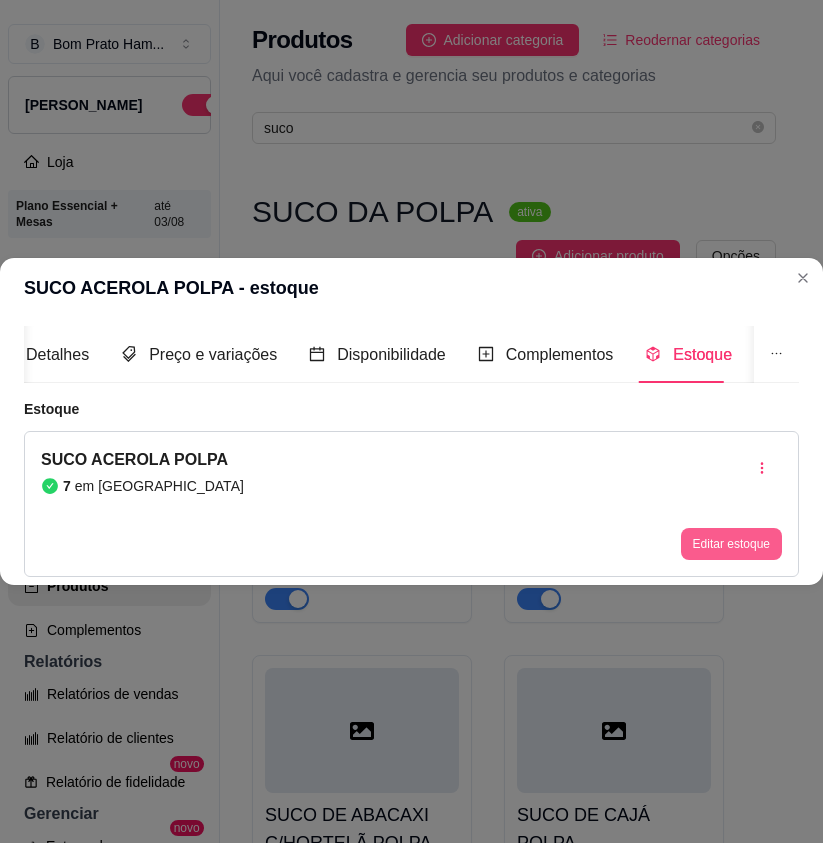 click on "Editar estoque" at bounding box center (731, 544) 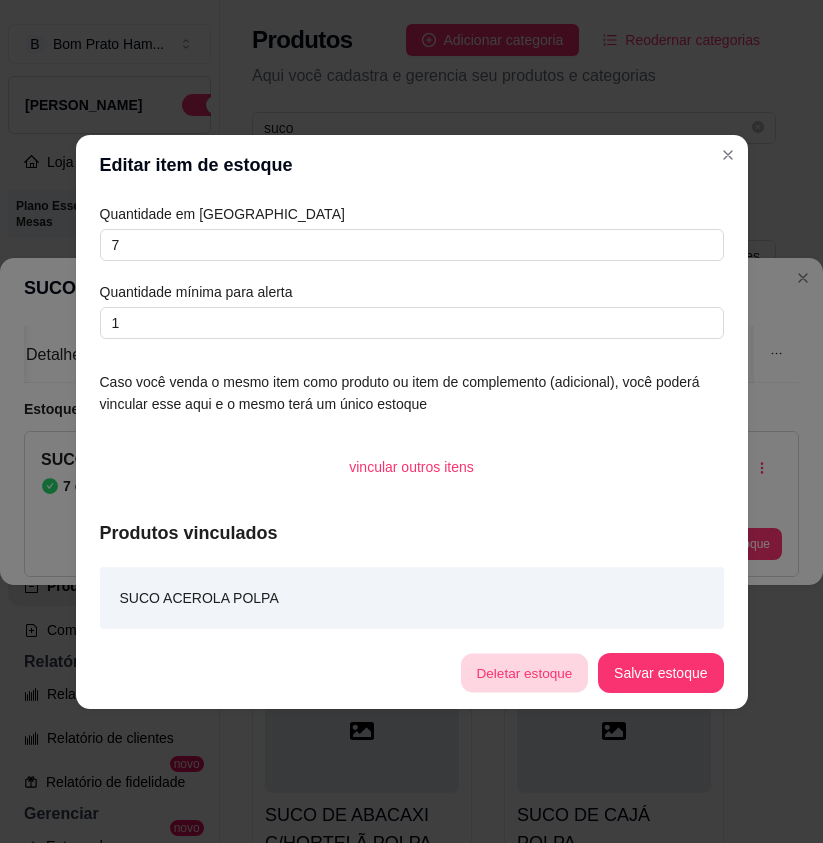 click on "Deletar estoque" at bounding box center (524, 672) 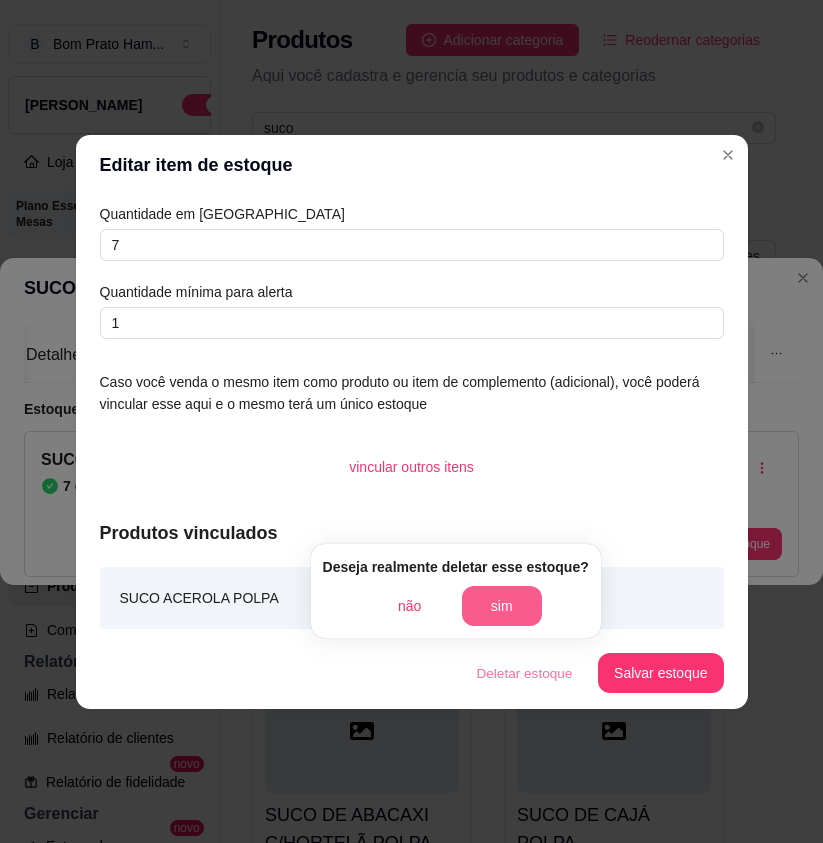 click on "sim" at bounding box center (502, 606) 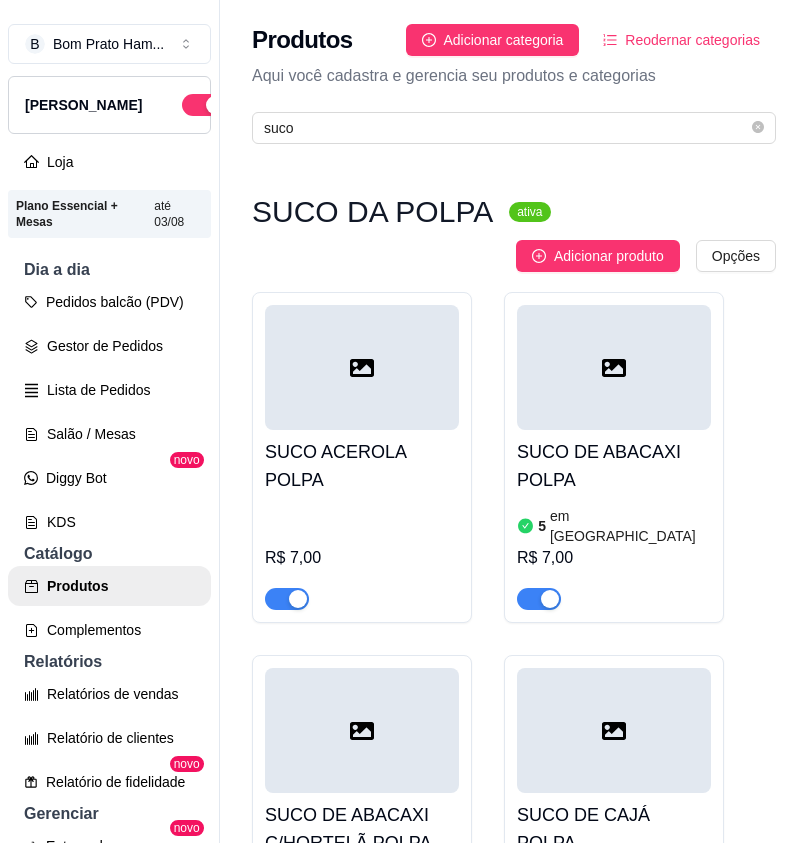 click at bounding box center [614, 367] 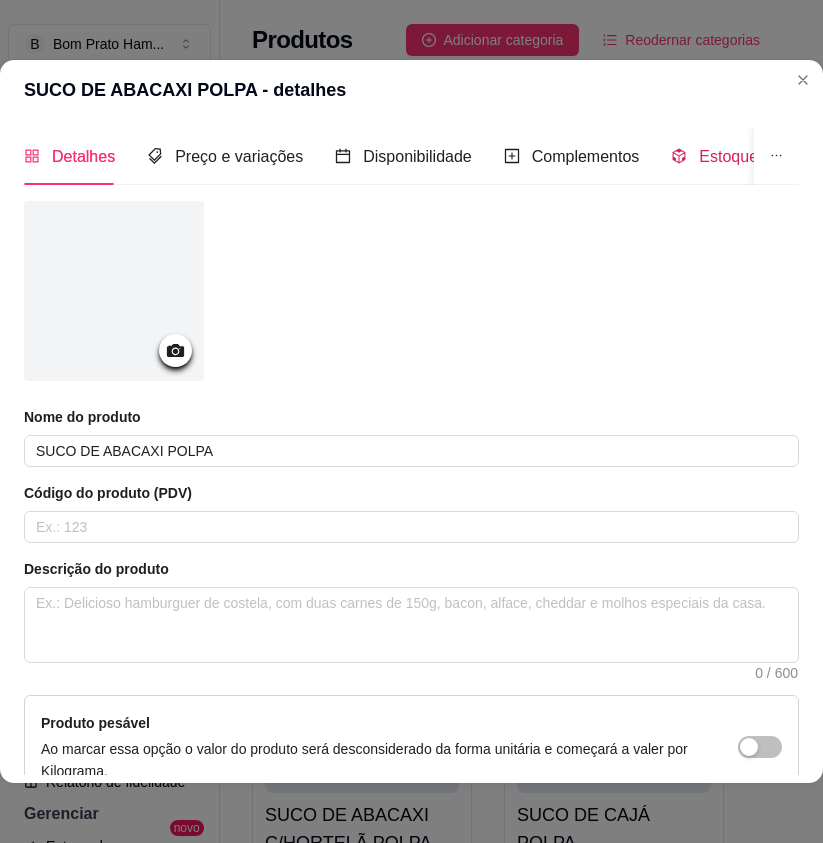 click on "Estoque" at bounding box center (728, 156) 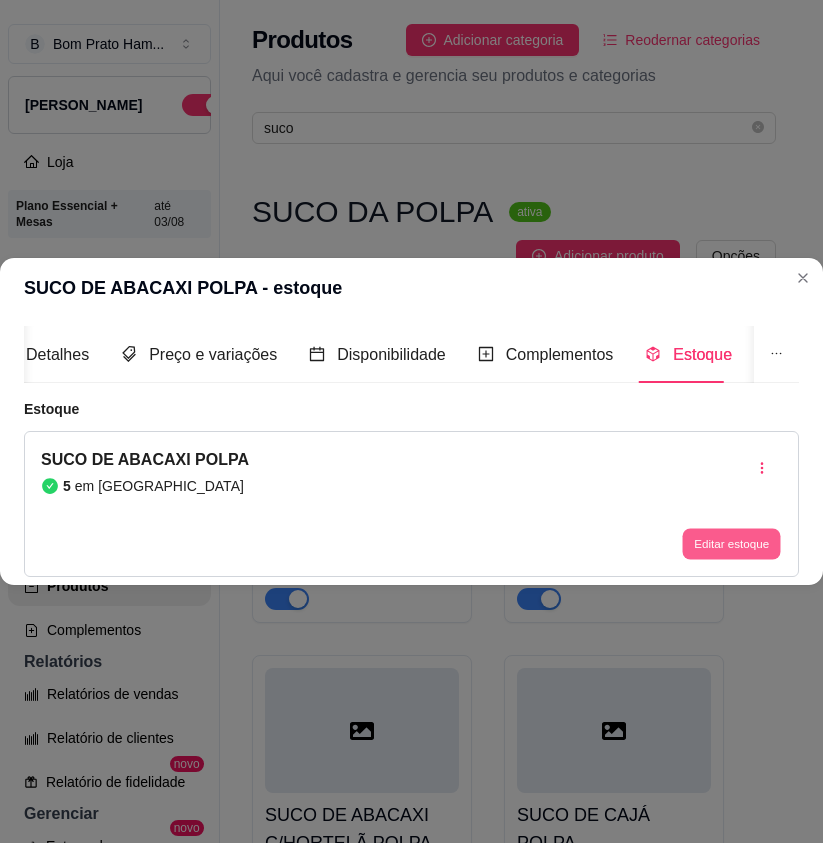 click on "Editar estoque" at bounding box center [731, 544] 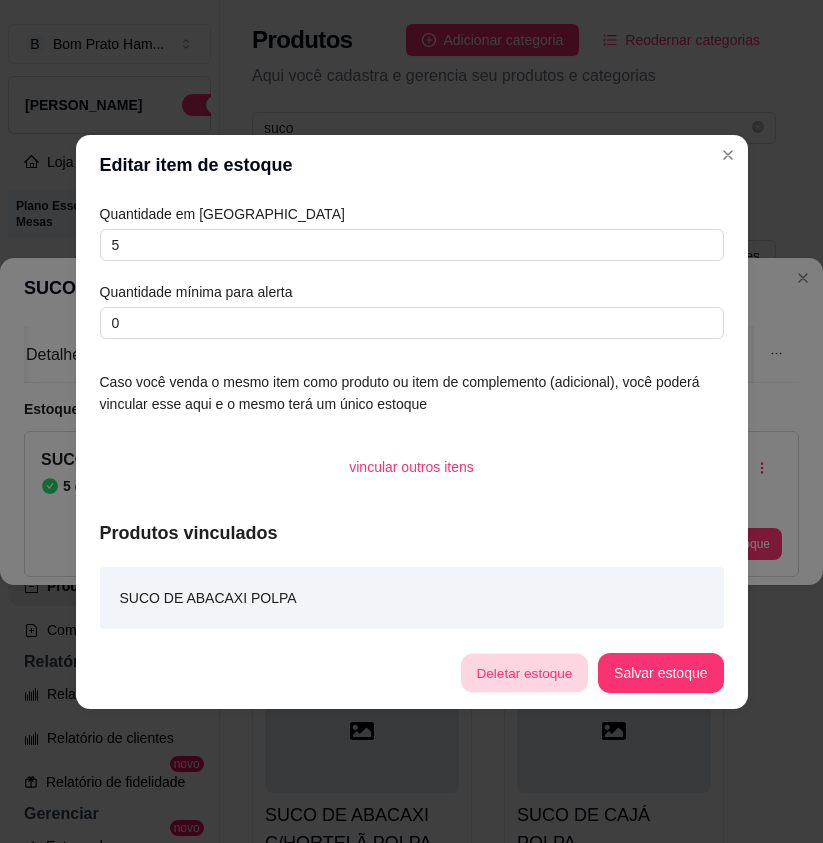 click on "Deletar estoque" at bounding box center [524, 672] 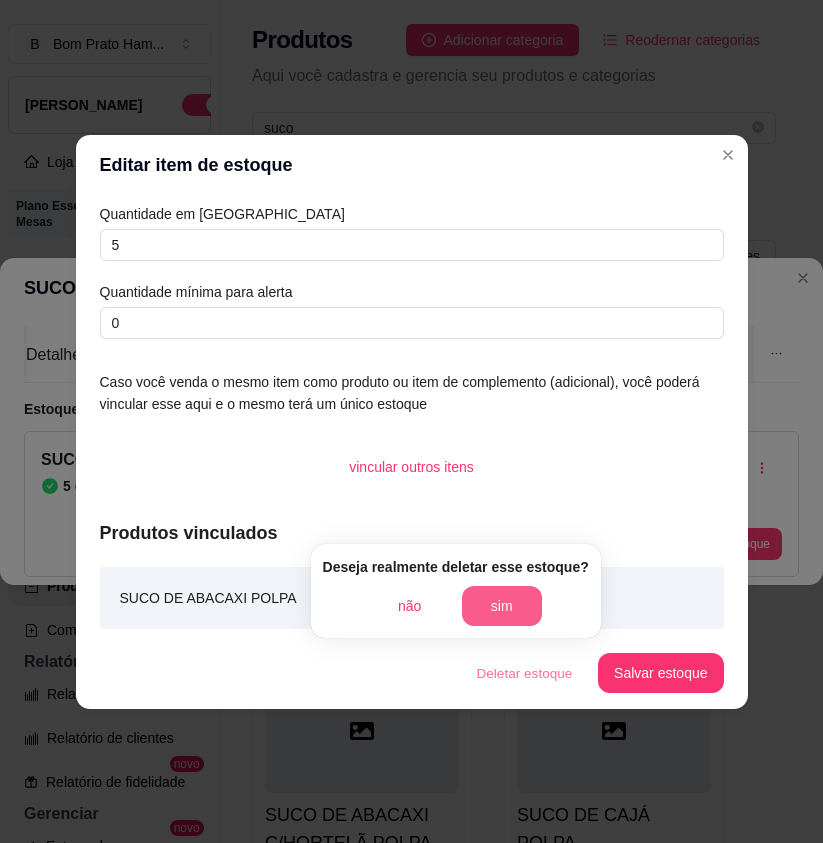 click on "sim" at bounding box center [502, 606] 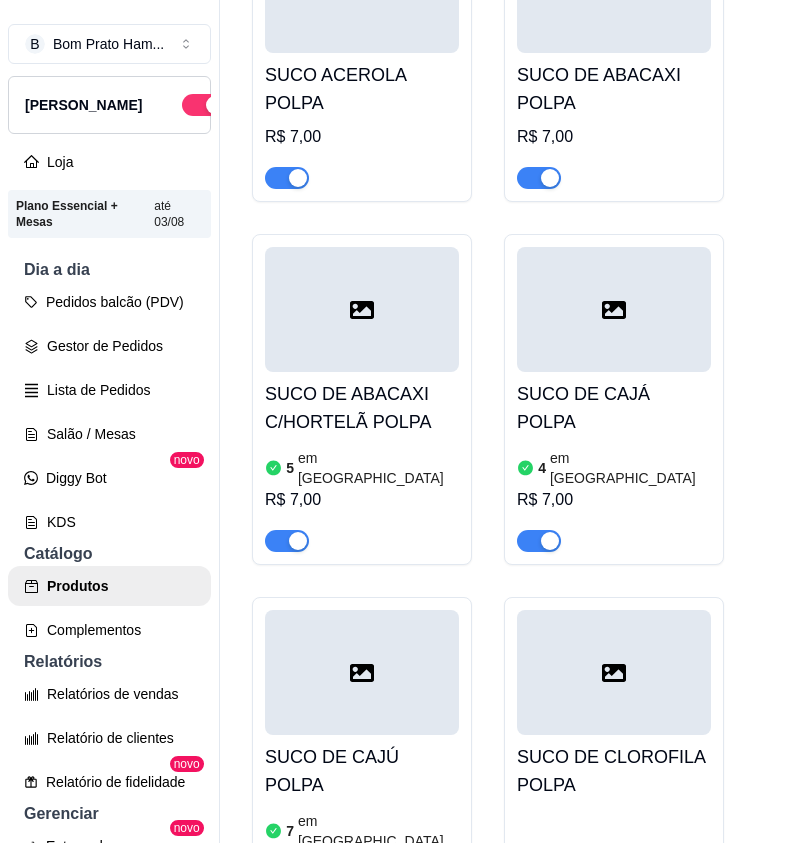 scroll, scrollTop: 400, scrollLeft: 0, axis: vertical 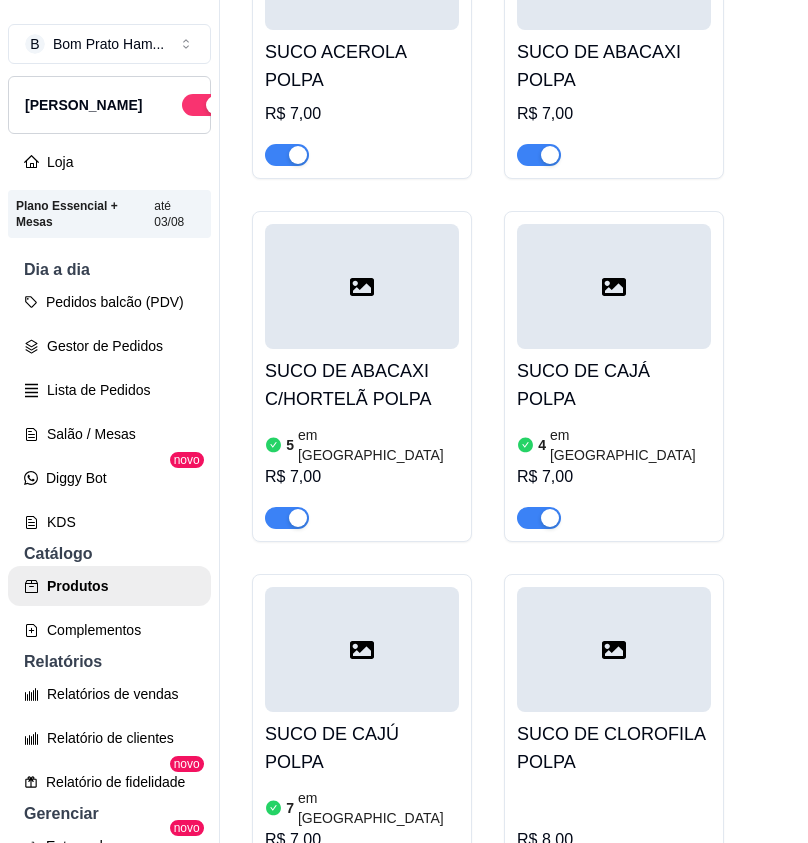 click on "SUCO DE CAJÁ POLPA" at bounding box center [614, 385] 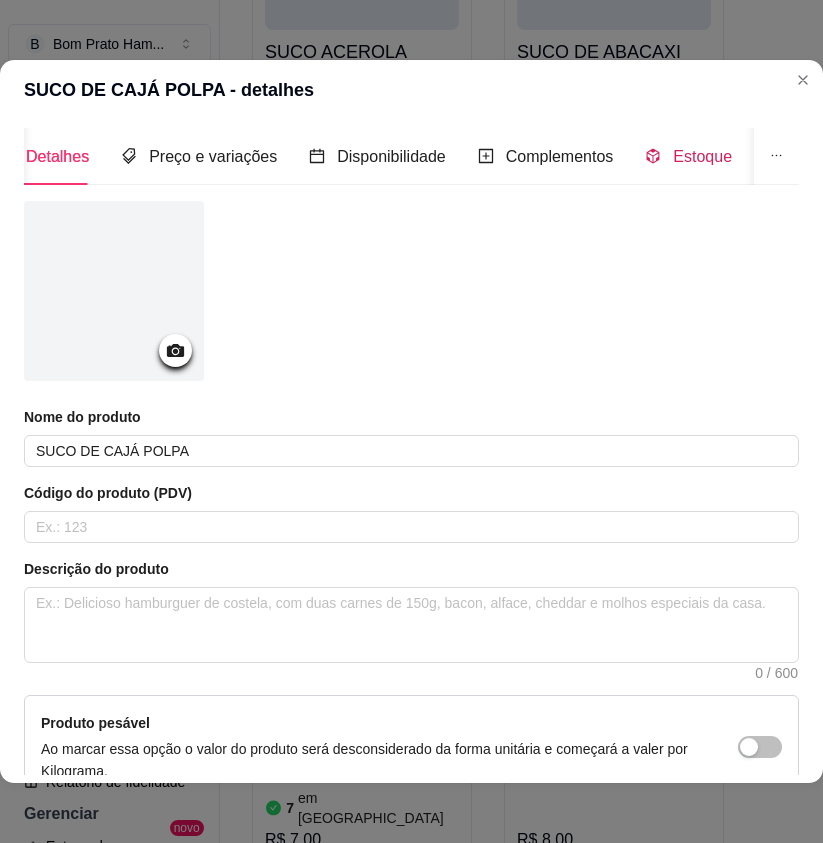 click on "Estoque" at bounding box center (688, 156) 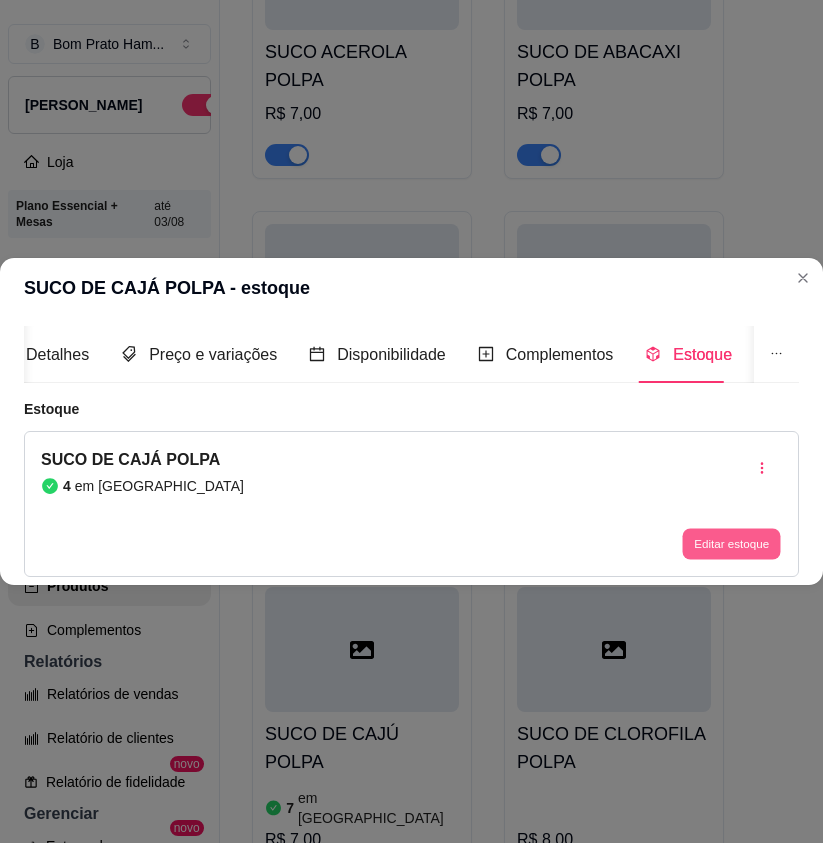 click on "Editar estoque" at bounding box center [731, 544] 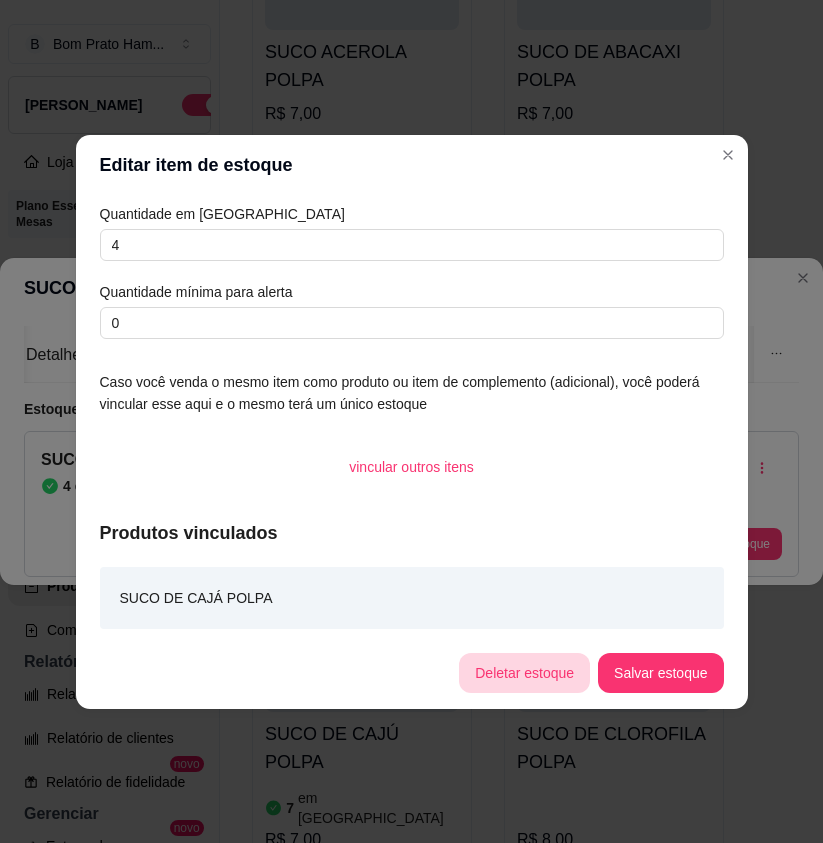 click on "Deletar estoque" at bounding box center [524, 673] 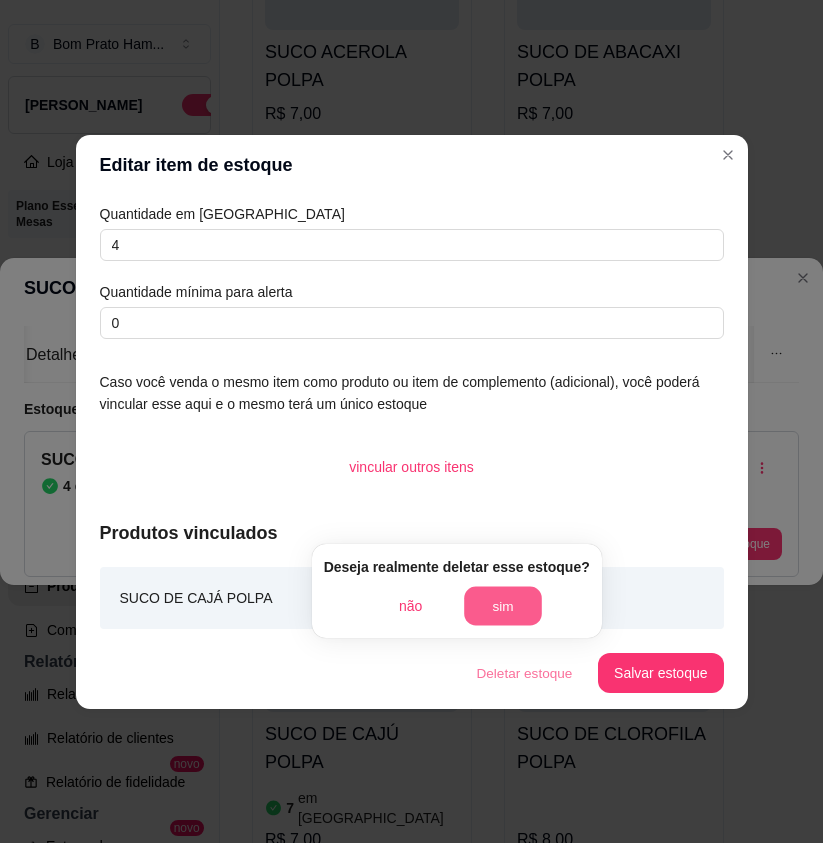 click on "sim" at bounding box center [503, 606] 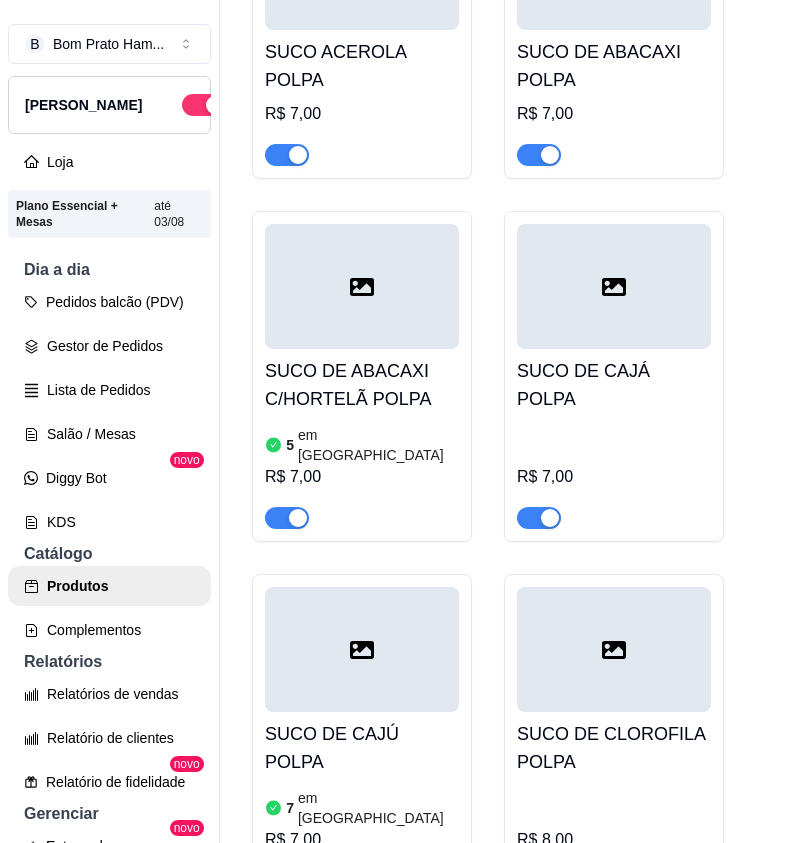 click on "SUCO DE ABACAXI C/HORTELÃ POLPA" at bounding box center (362, 385) 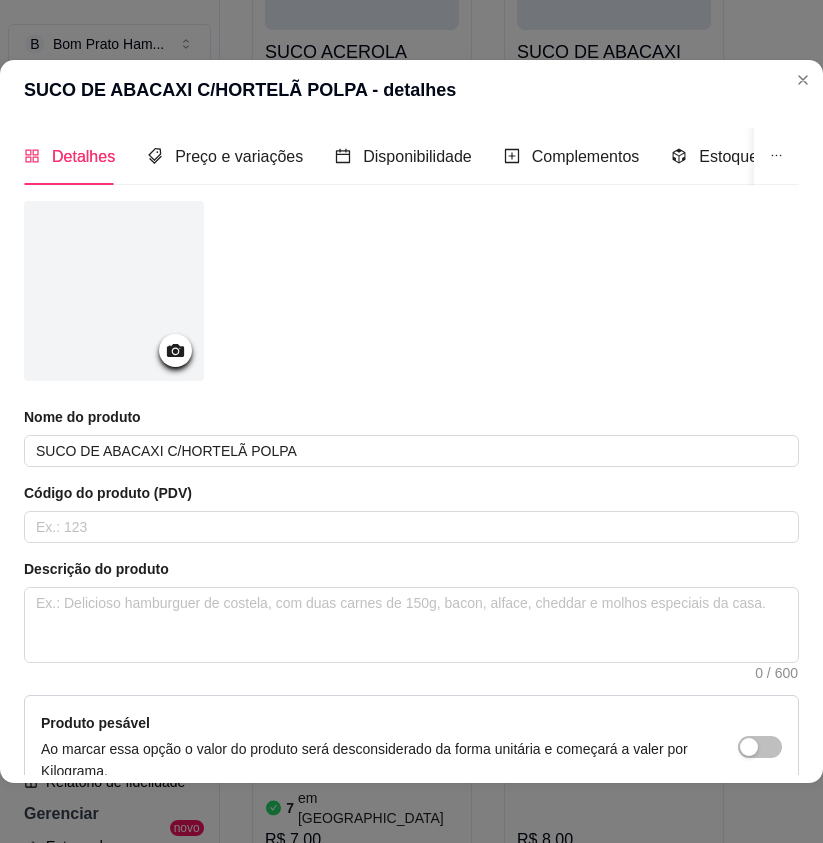 click on "Detalhes Preço e variações Disponibilidade Complementos Estoque Outros" at bounding box center [445, 156] 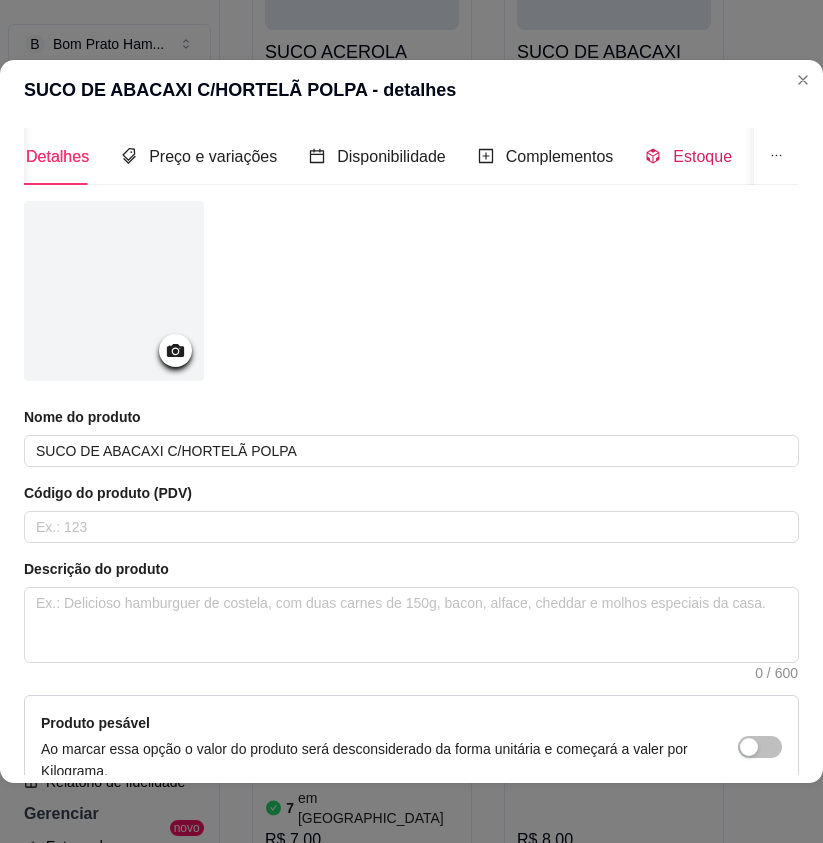 click on "Estoque" at bounding box center [688, 156] 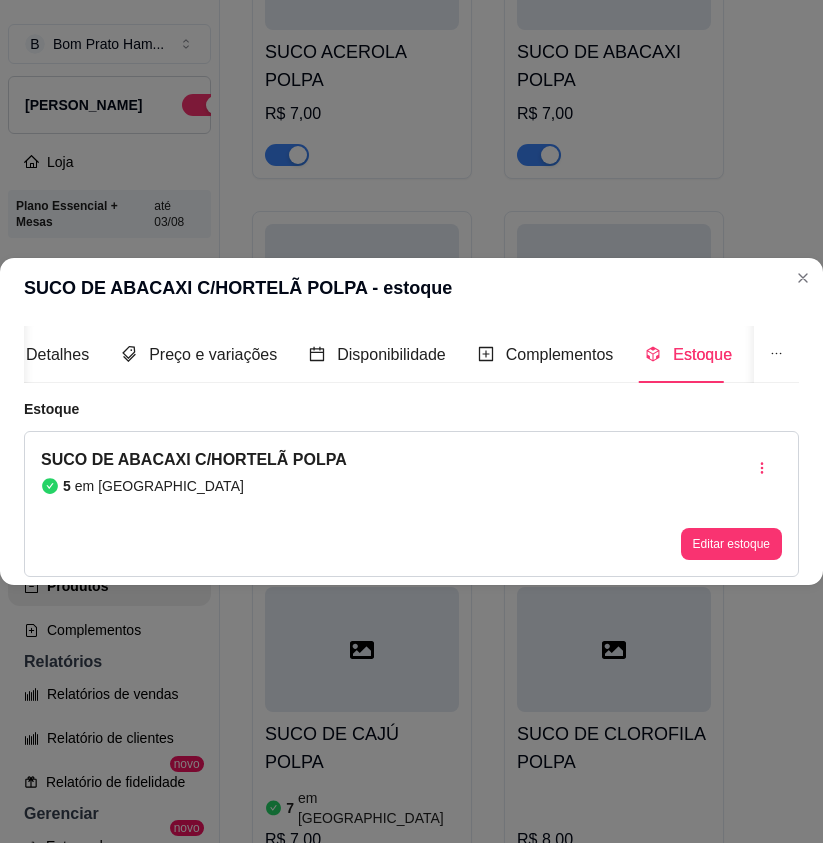 click on "Editar estoque" at bounding box center (731, 544) 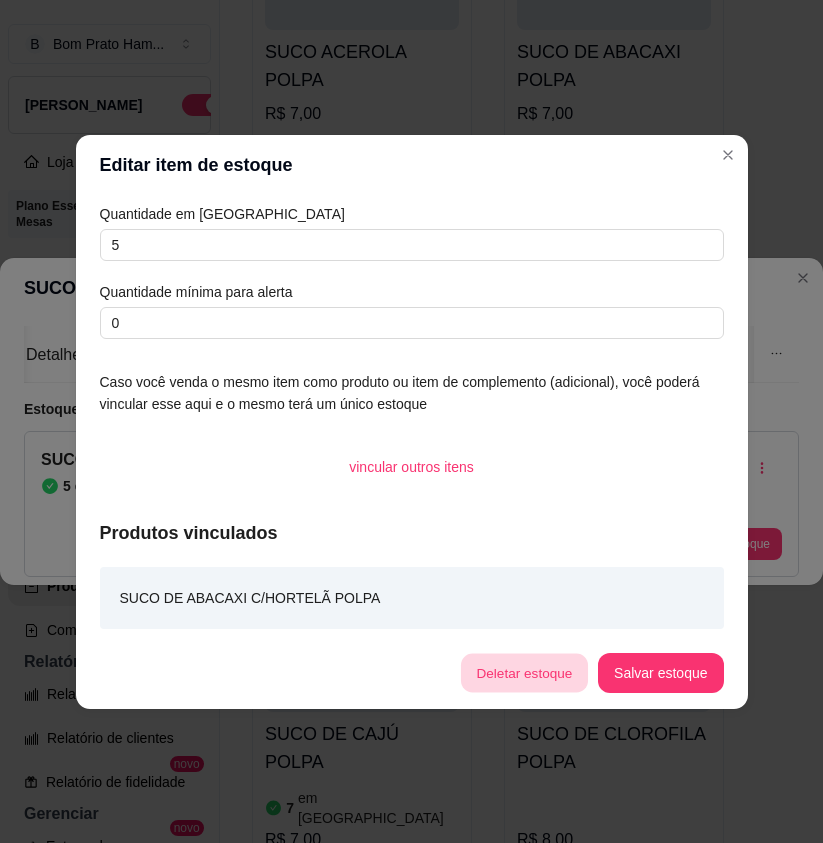 click on "Deletar estoque" at bounding box center (524, 672) 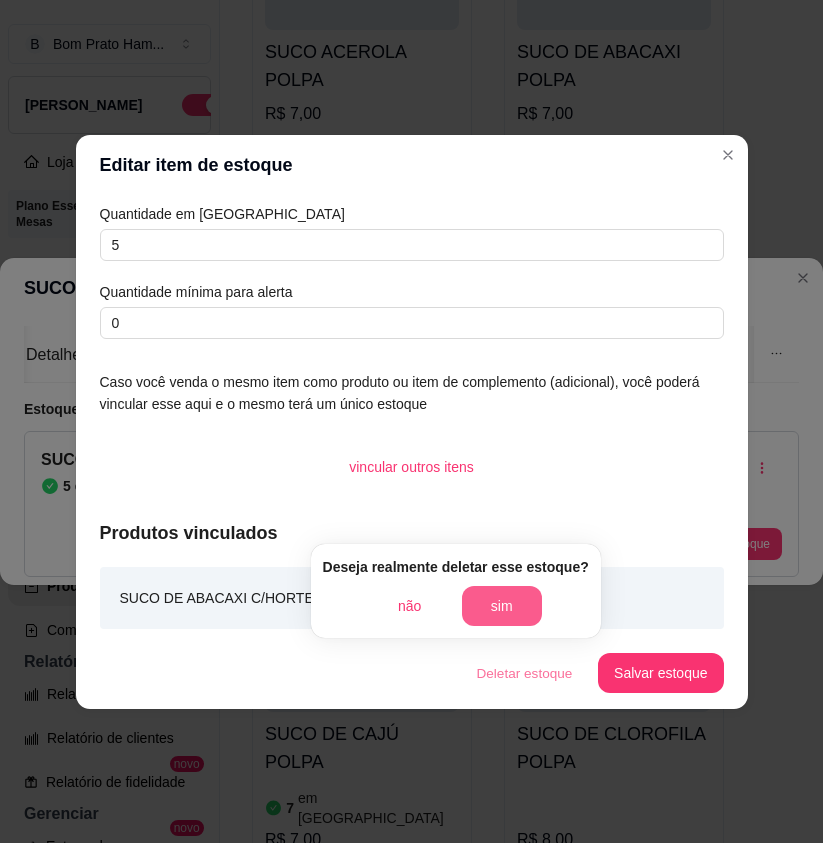 click on "sim" at bounding box center (502, 606) 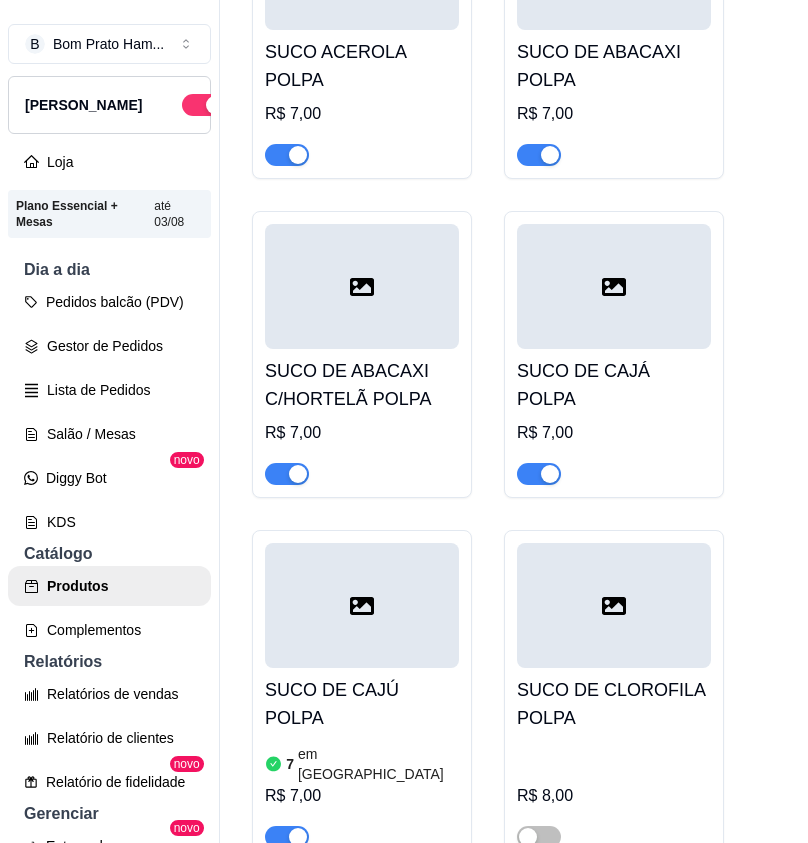 click at bounding box center (362, 605) 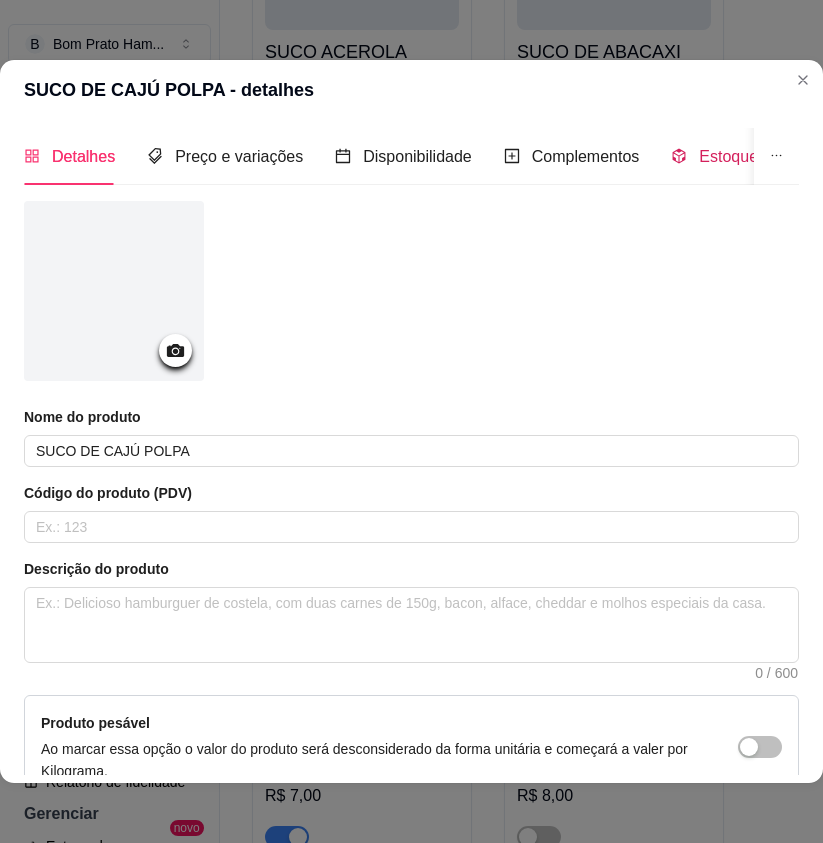 click on "Estoque" at bounding box center (728, 156) 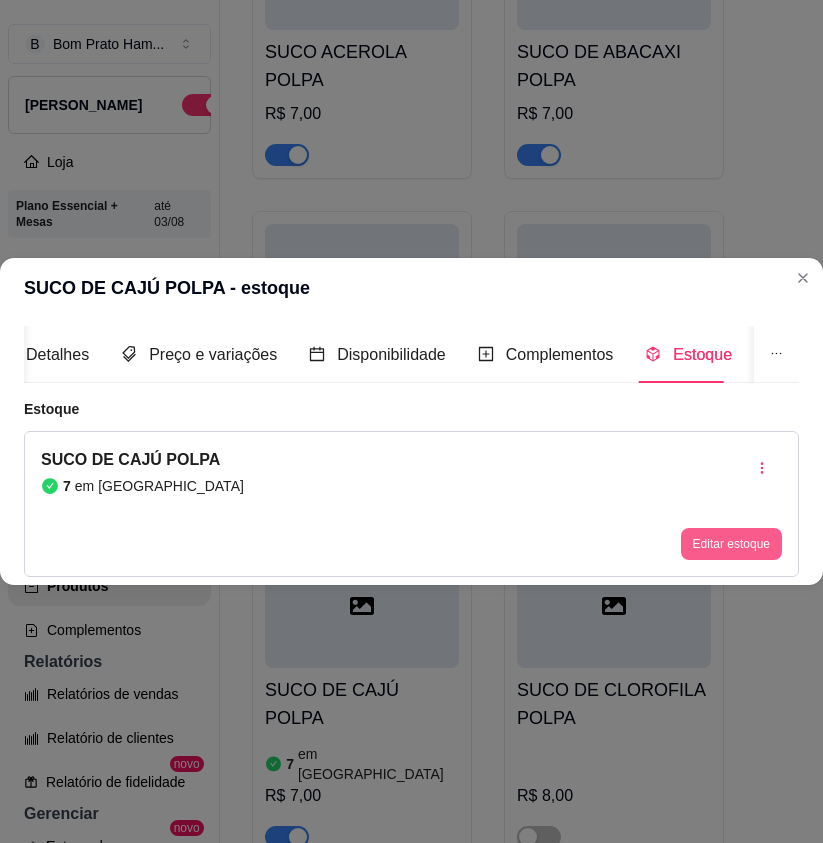 click on "Editar estoque" at bounding box center (731, 544) 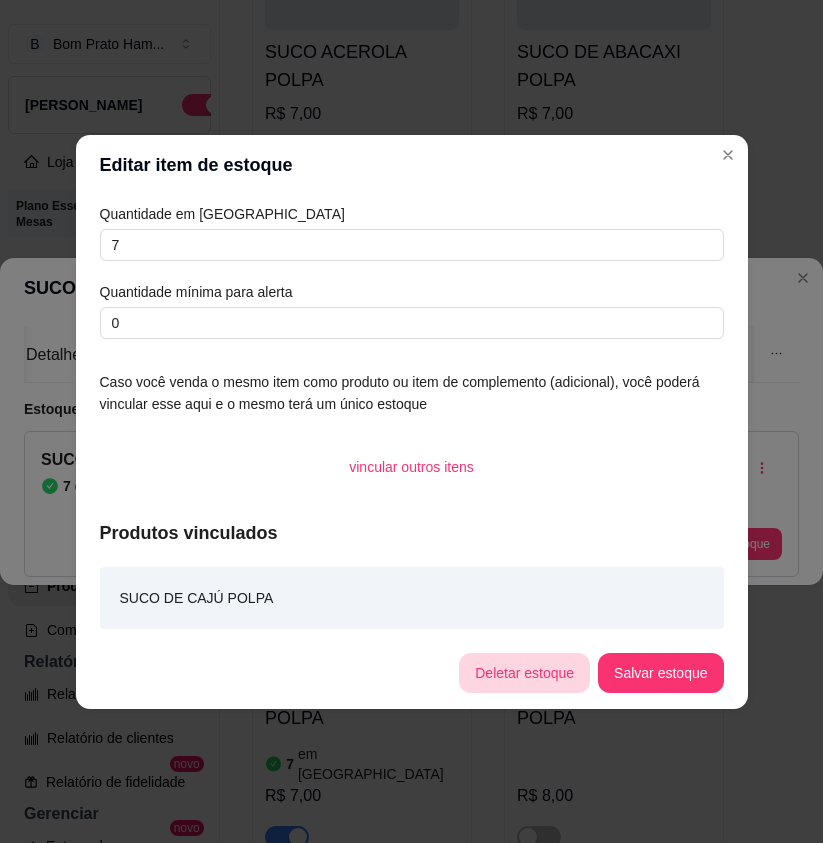 click on "Deletar estoque" at bounding box center [524, 673] 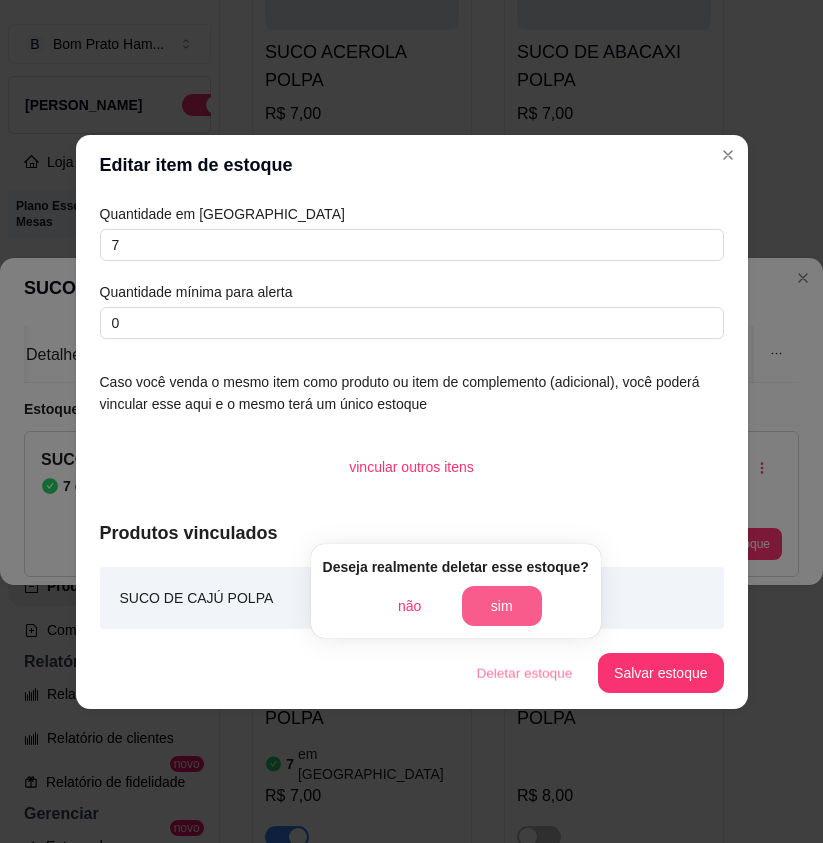 click on "sim" at bounding box center (502, 606) 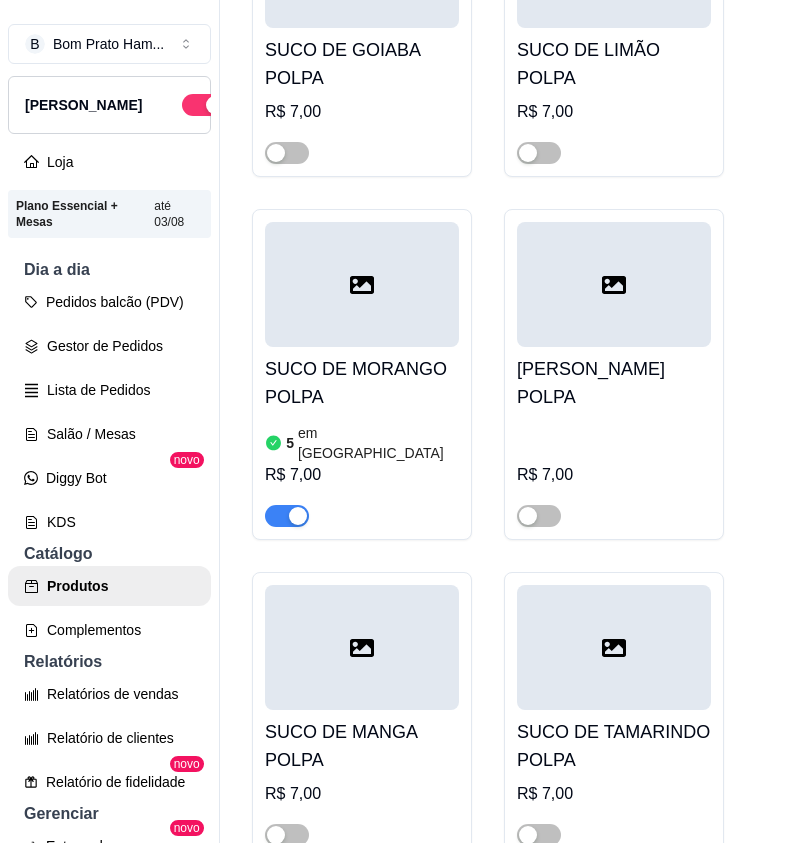 scroll, scrollTop: 1700, scrollLeft: 0, axis: vertical 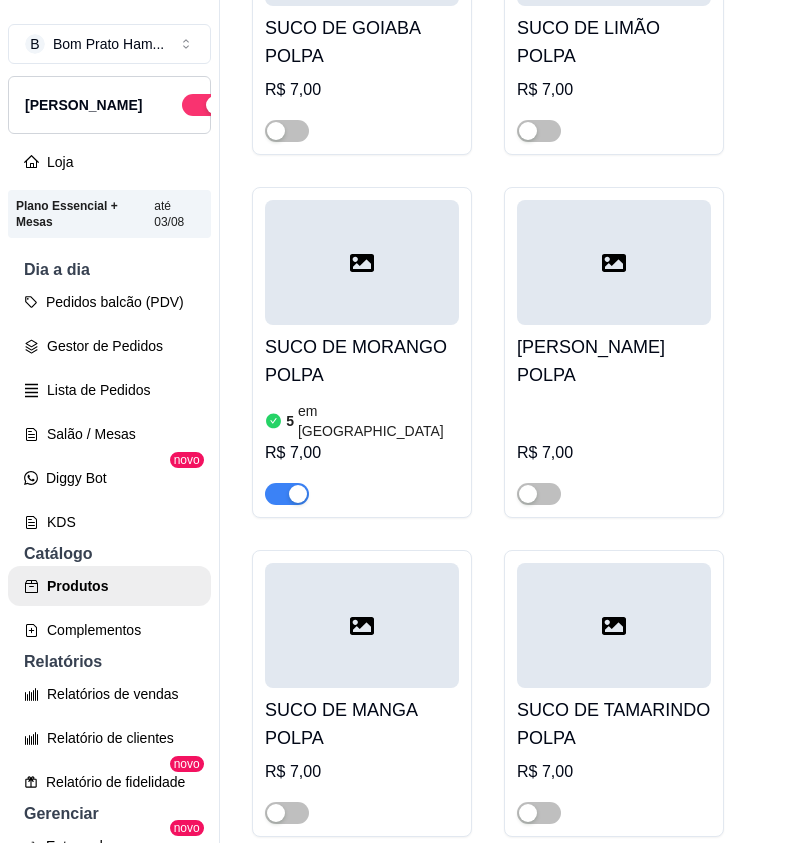 click at bounding box center (362, 262) 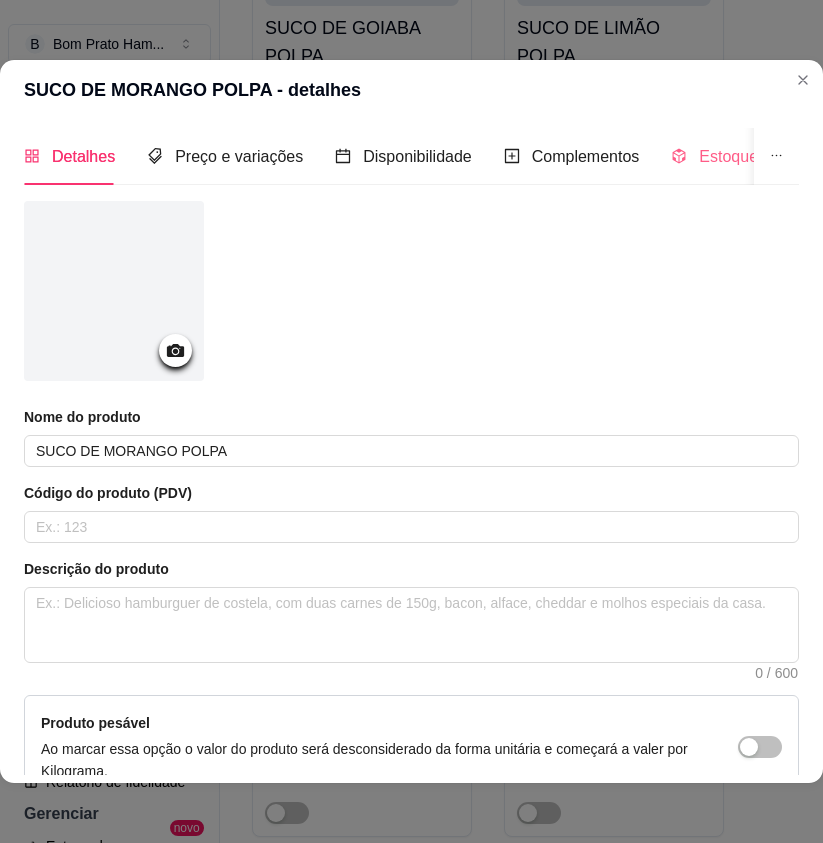 click on "Estoque" at bounding box center (714, 156) 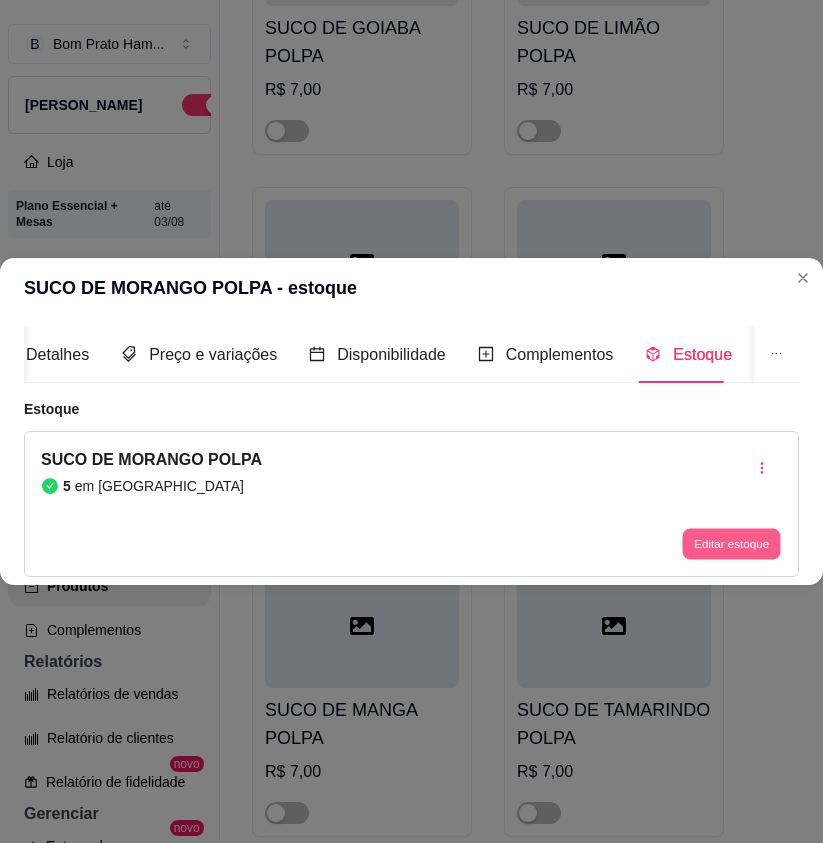 click on "Editar estoque" at bounding box center (731, 544) 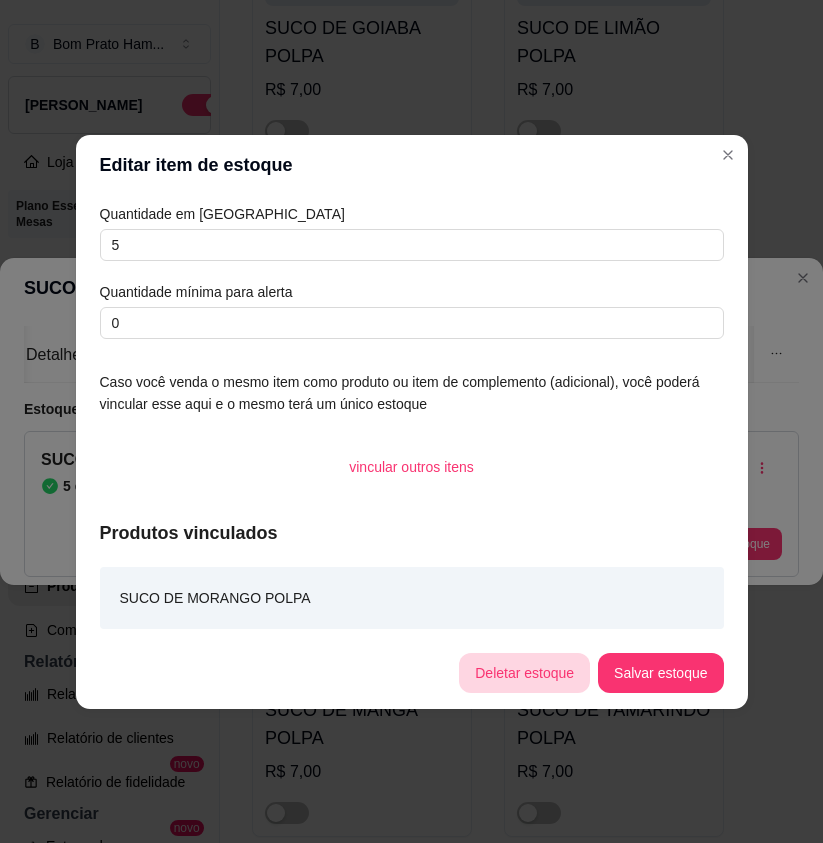 click on "Deletar estoque" at bounding box center (524, 673) 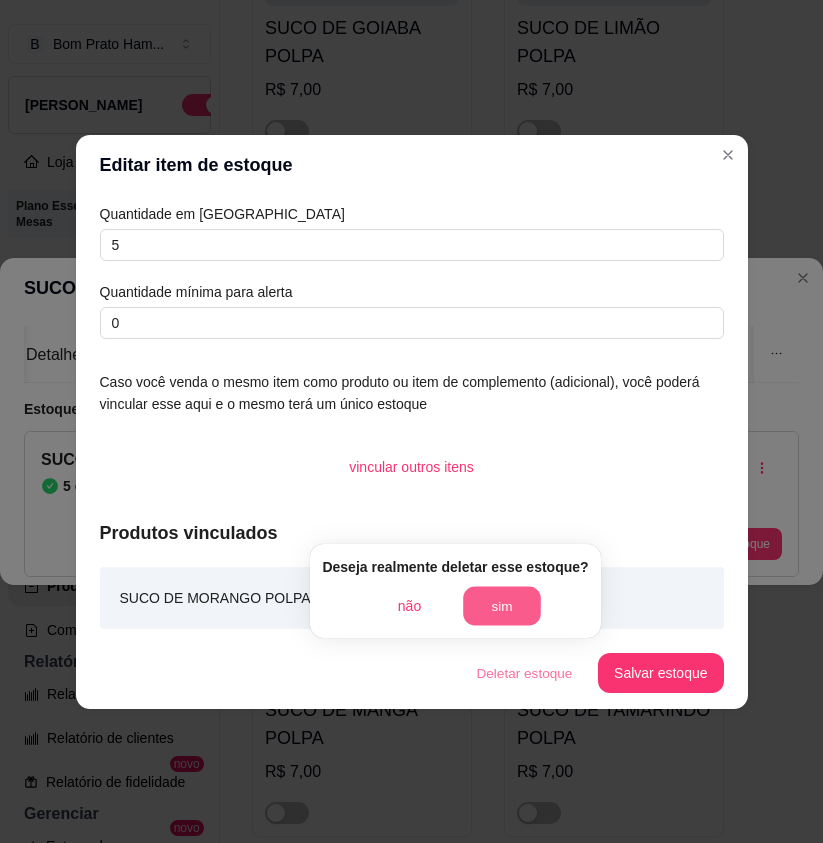click on "sim" at bounding box center [502, 606] 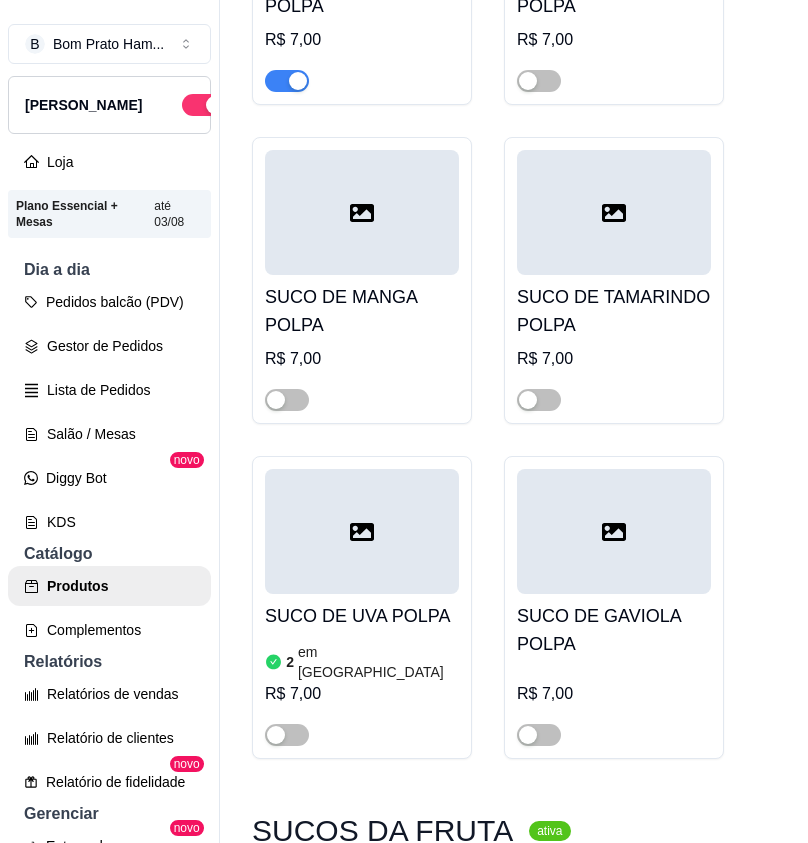 scroll, scrollTop: 2200, scrollLeft: 0, axis: vertical 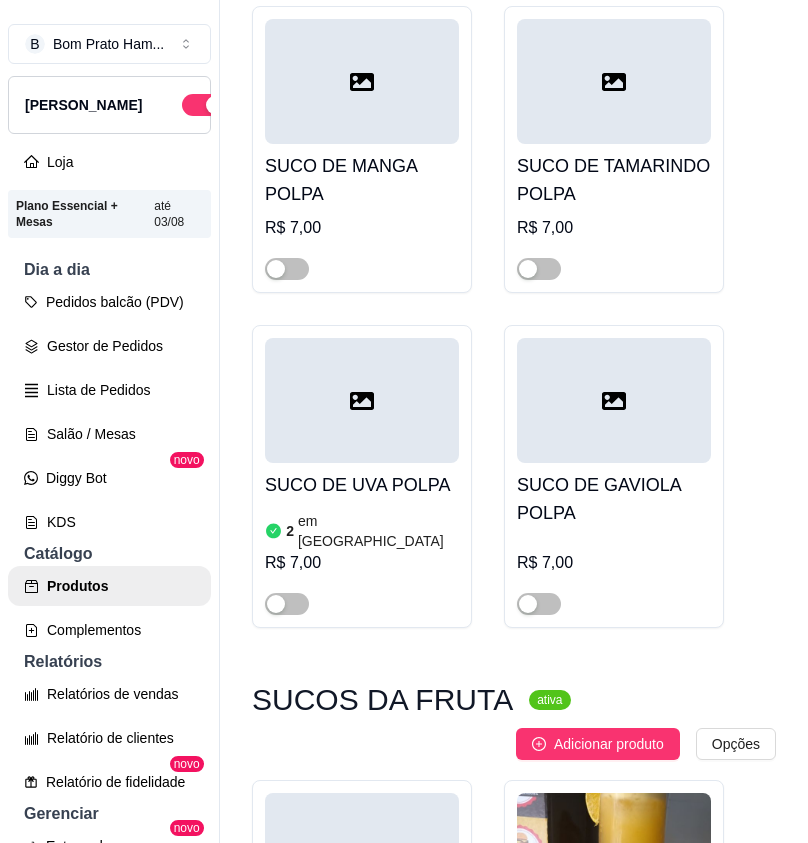 click on "SUCO DE UVA POLPA" at bounding box center (362, 485) 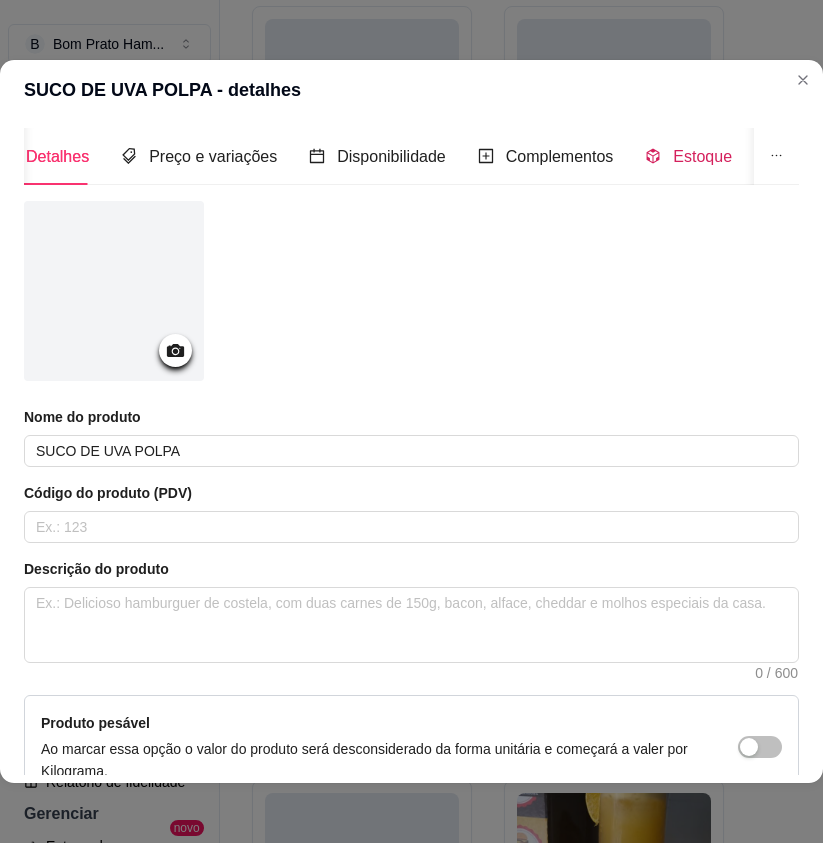 click on "Estoque" at bounding box center (702, 156) 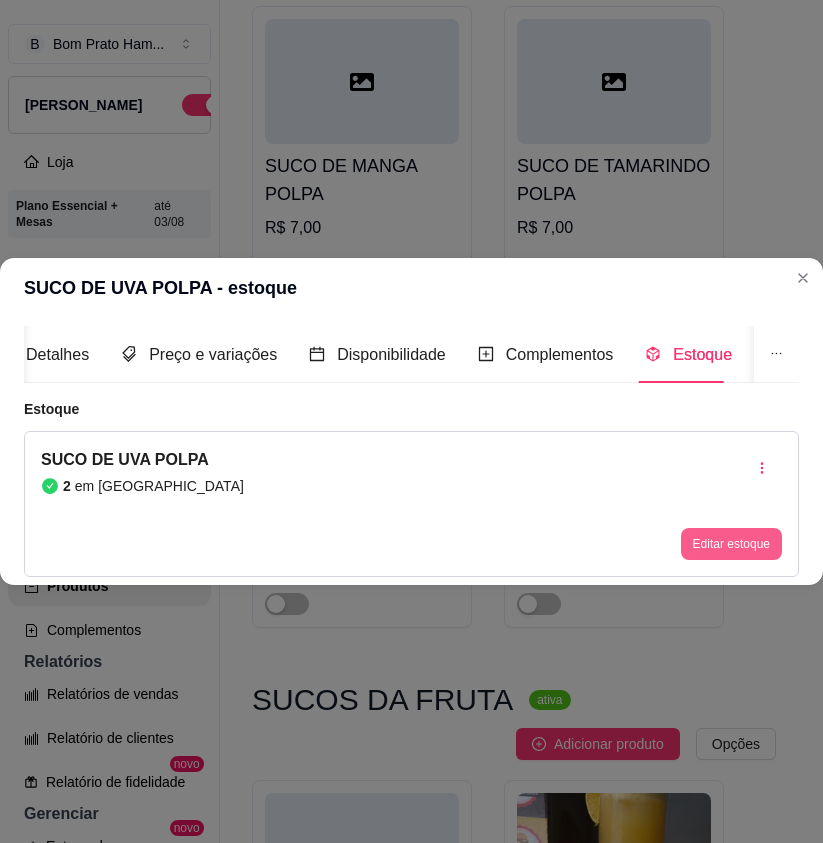 click on "Editar estoque" at bounding box center (731, 544) 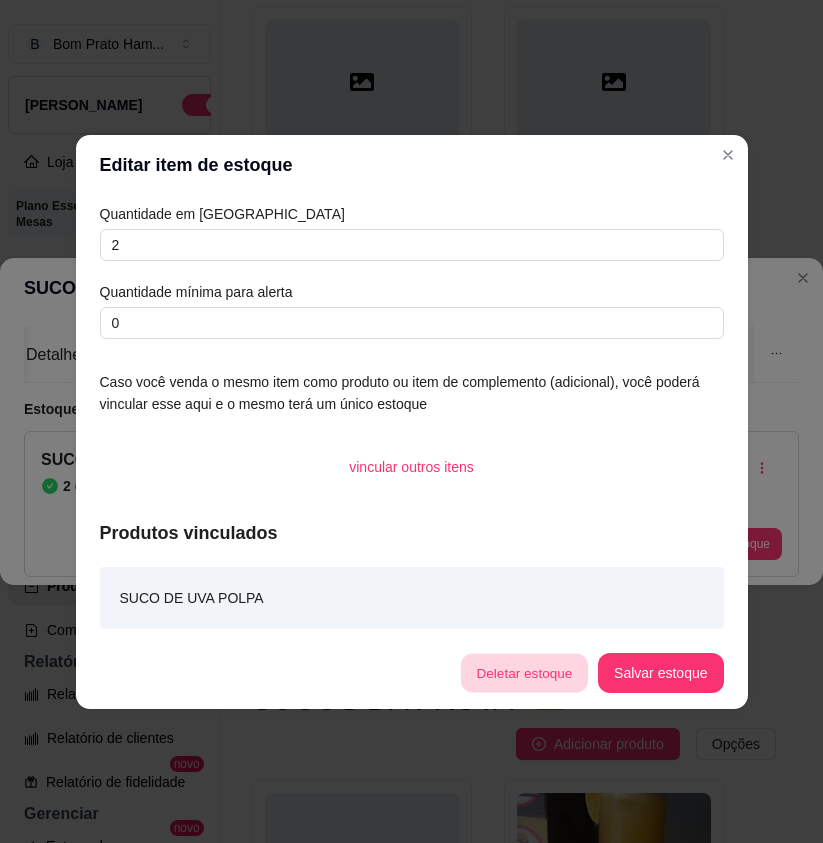 click on "Deletar estoque" at bounding box center [524, 672] 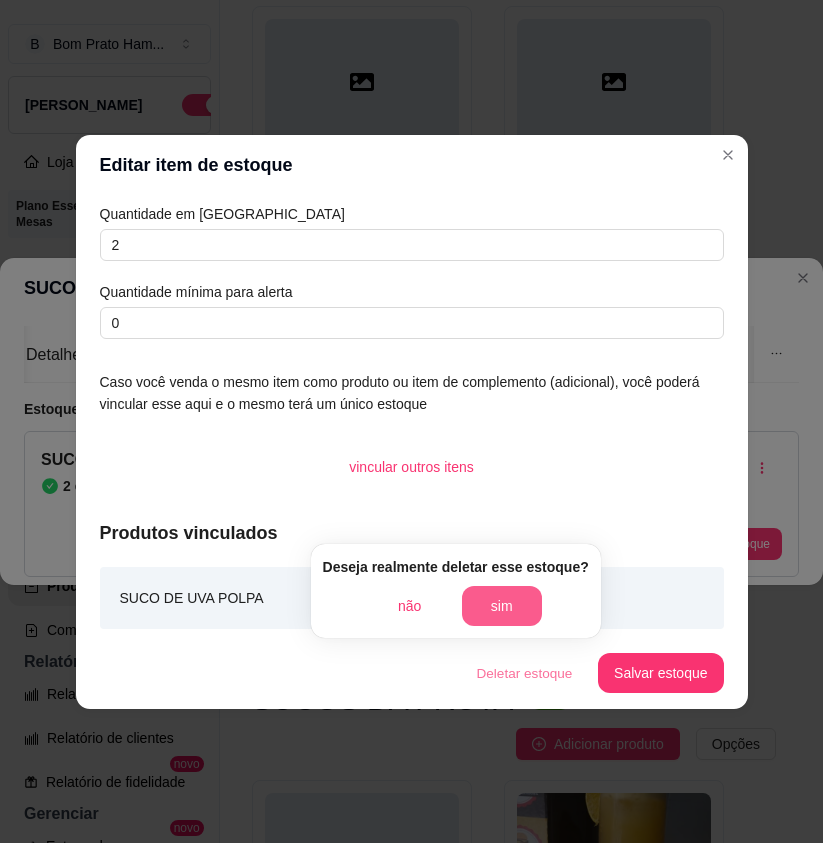 click on "sim" at bounding box center [502, 606] 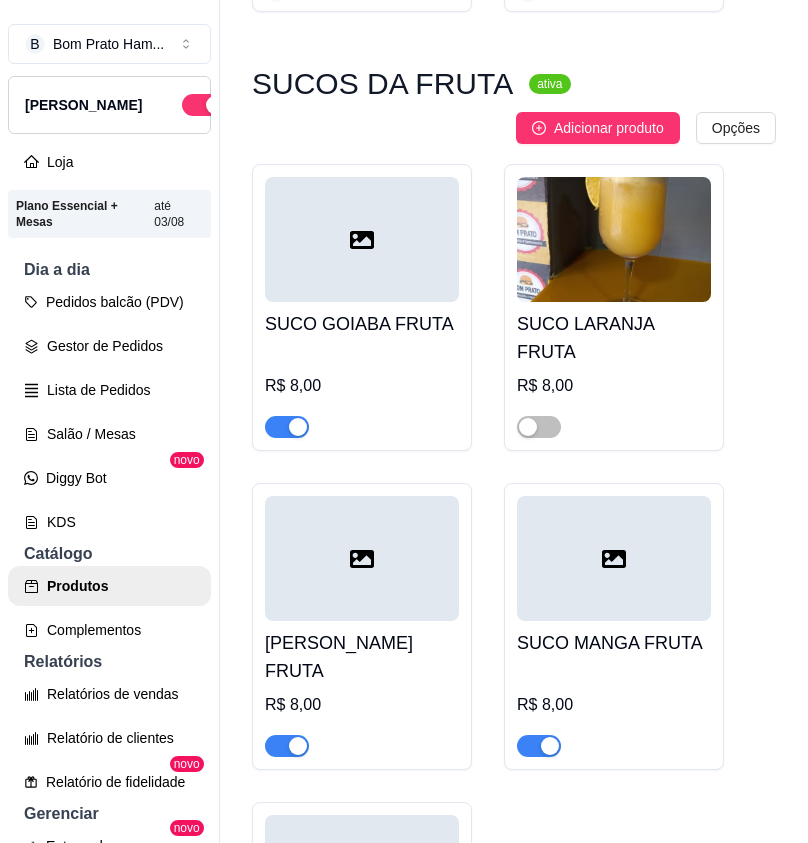 scroll, scrollTop: 2900, scrollLeft: 0, axis: vertical 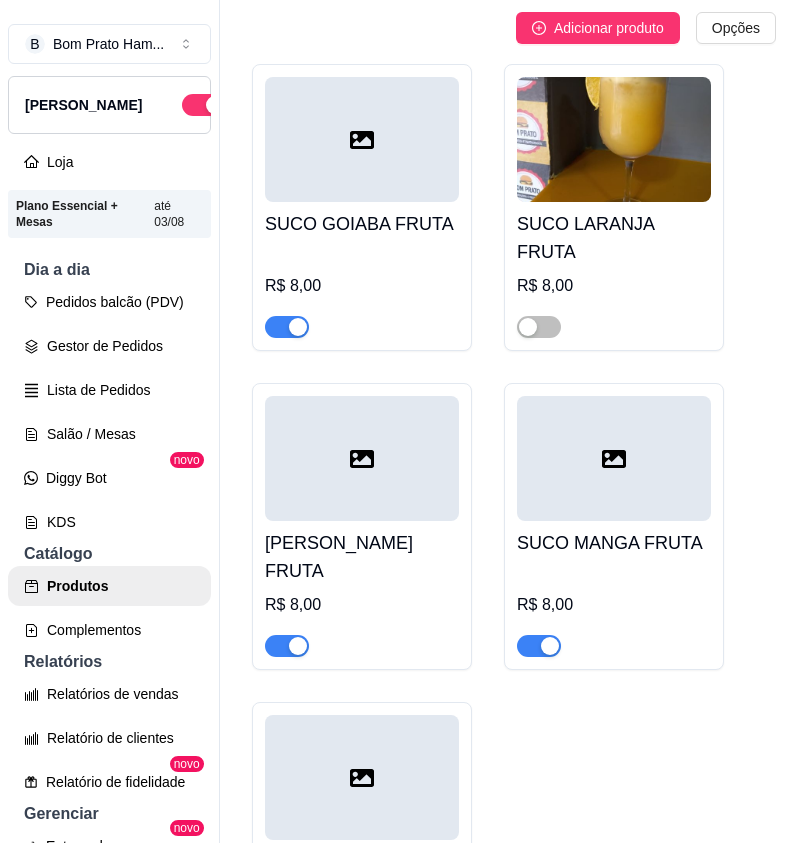 click at bounding box center [550, 646] 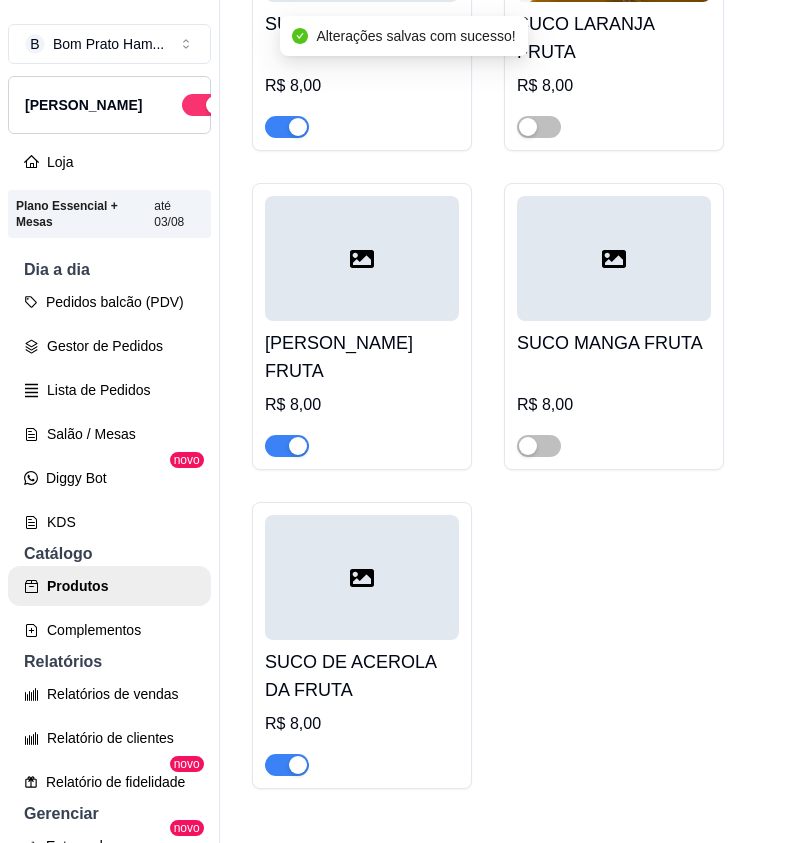 scroll, scrollTop: 3200, scrollLeft: 0, axis: vertical 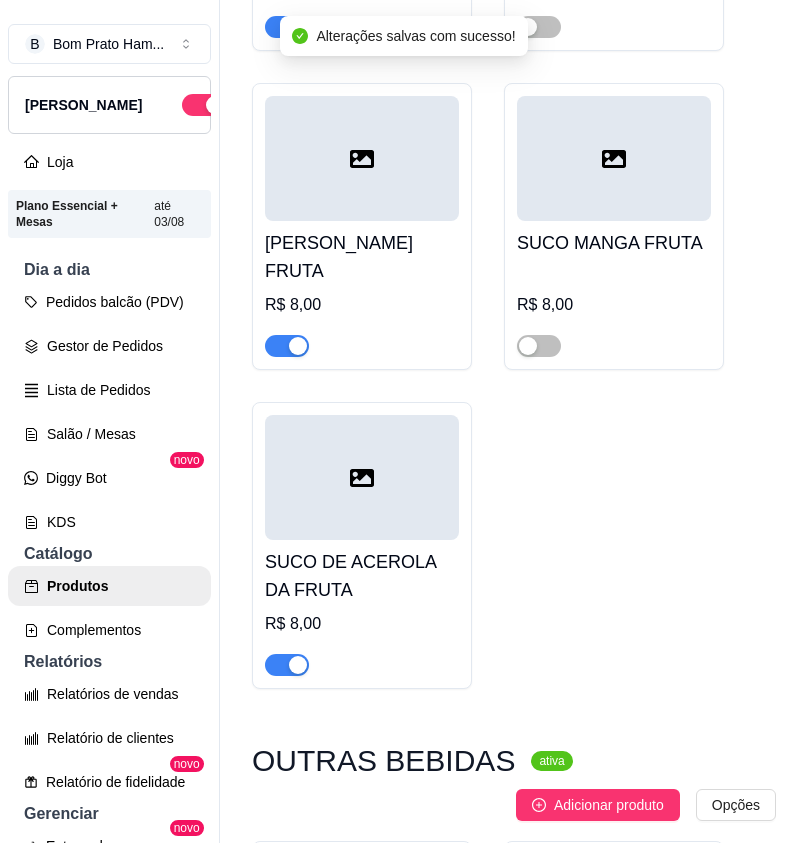 click at bounding box center [298, 665] 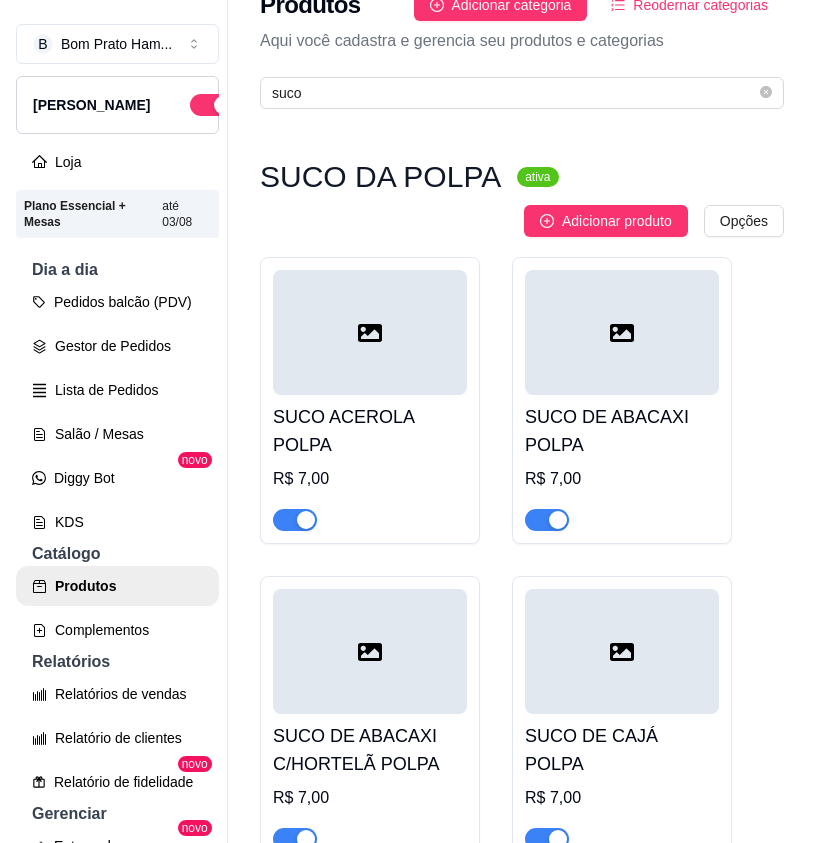scroll, scrollTop: 0, scrollLeft: 0, axis: both 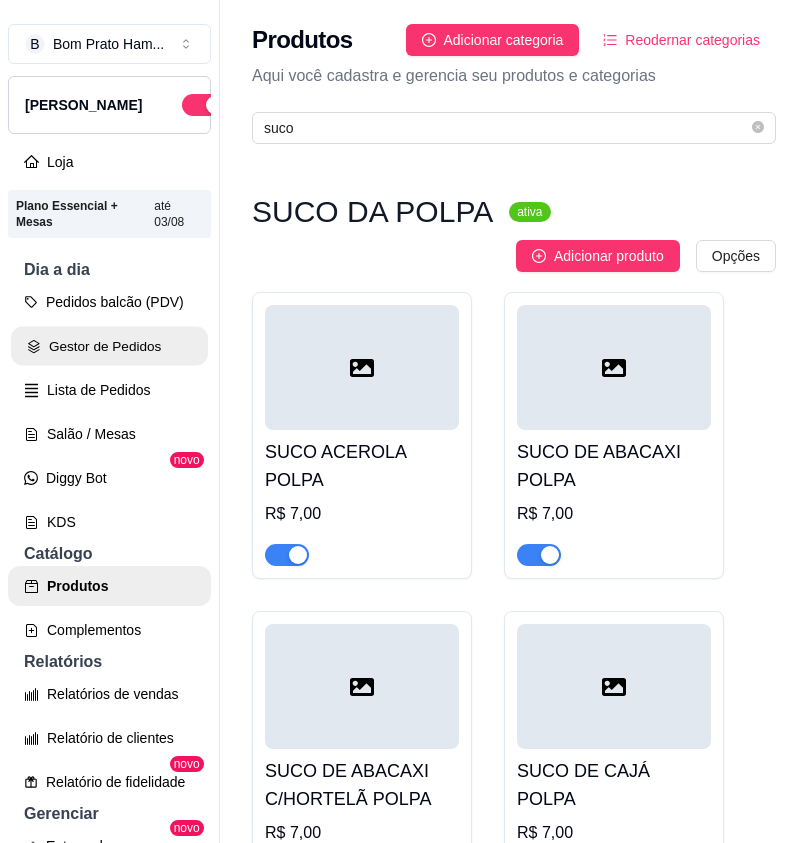click on "Gestor de Pedidos" at bounding box center [109, 346] 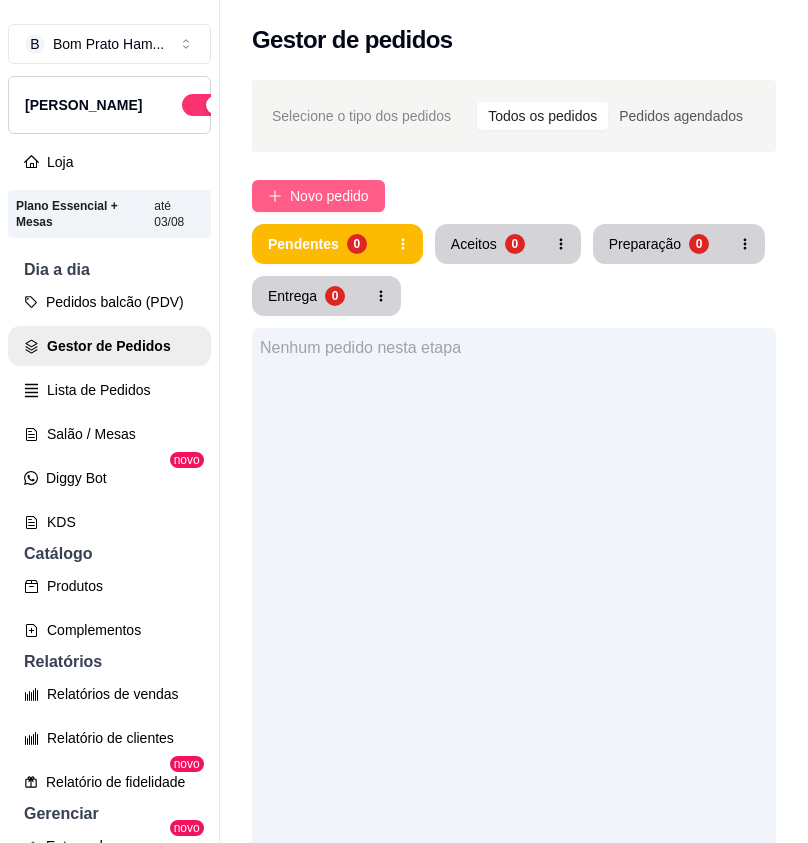 click on "Novo pedido" at bounding box center (329, 196) 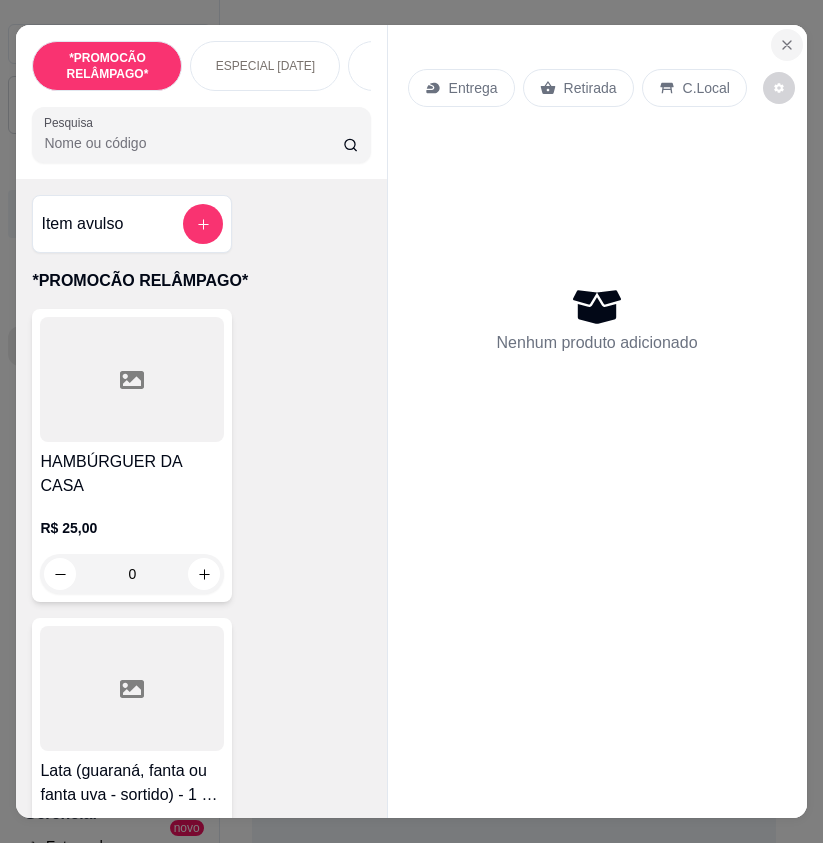 click at bounding box center [787, 45] 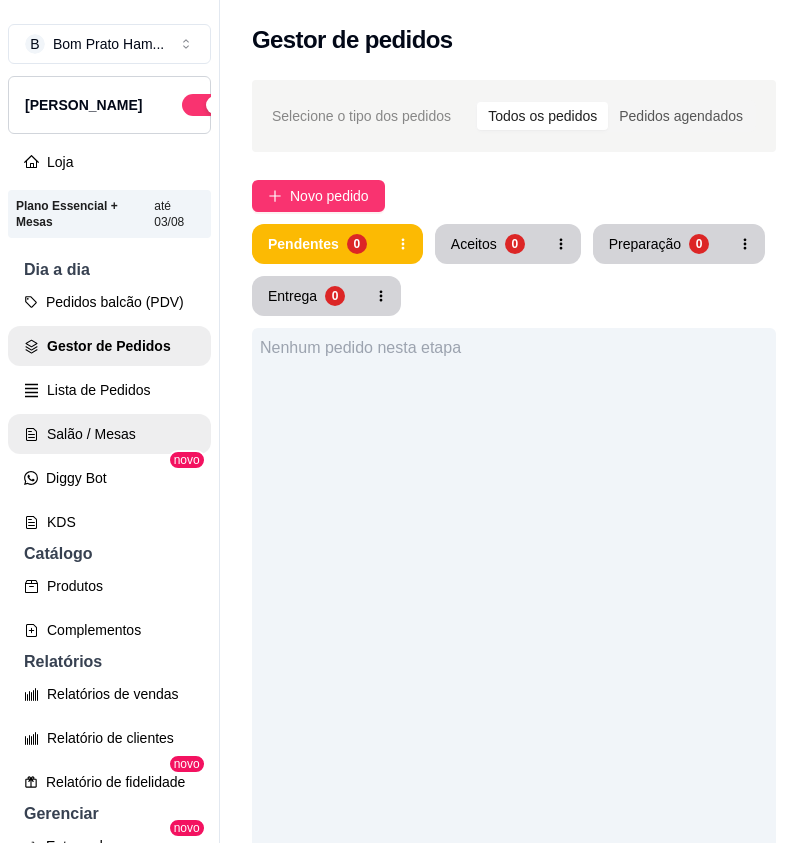 click on "Salão / Mesas" at bounding box center [109, 434] 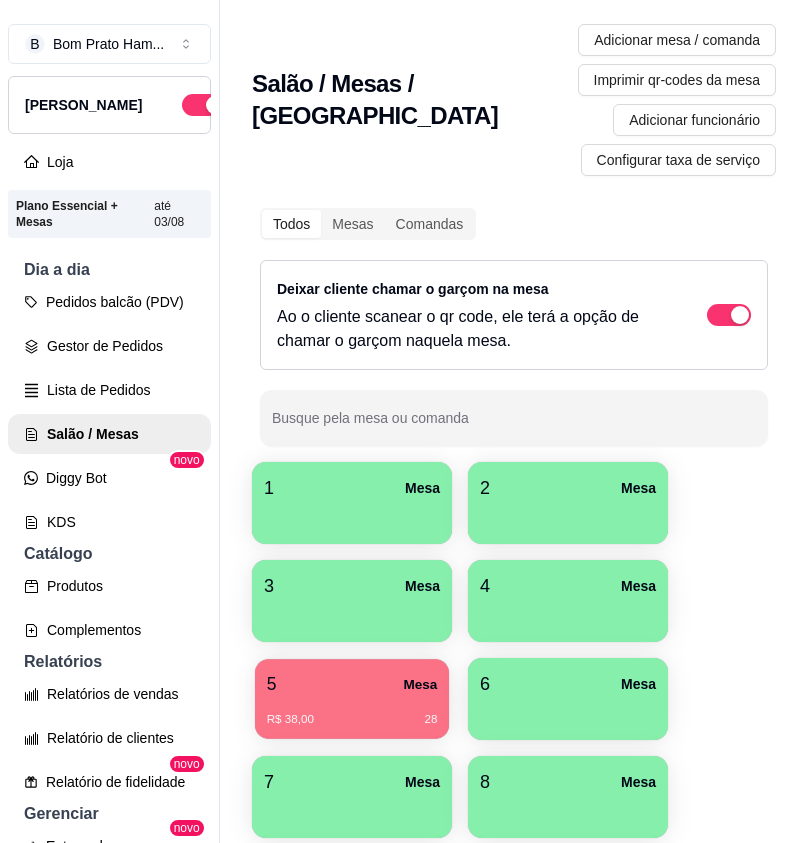 click on "R$ 38,00" at bounding box center (290, 720) 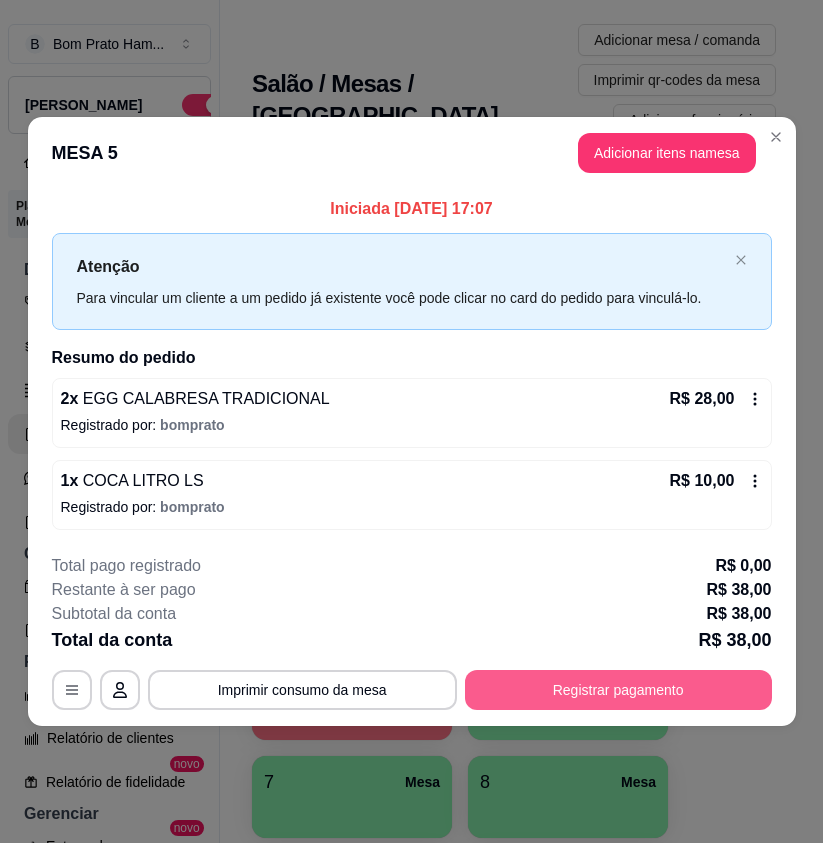 click on "Registrar pagamento" at bounding box center [618, 690] 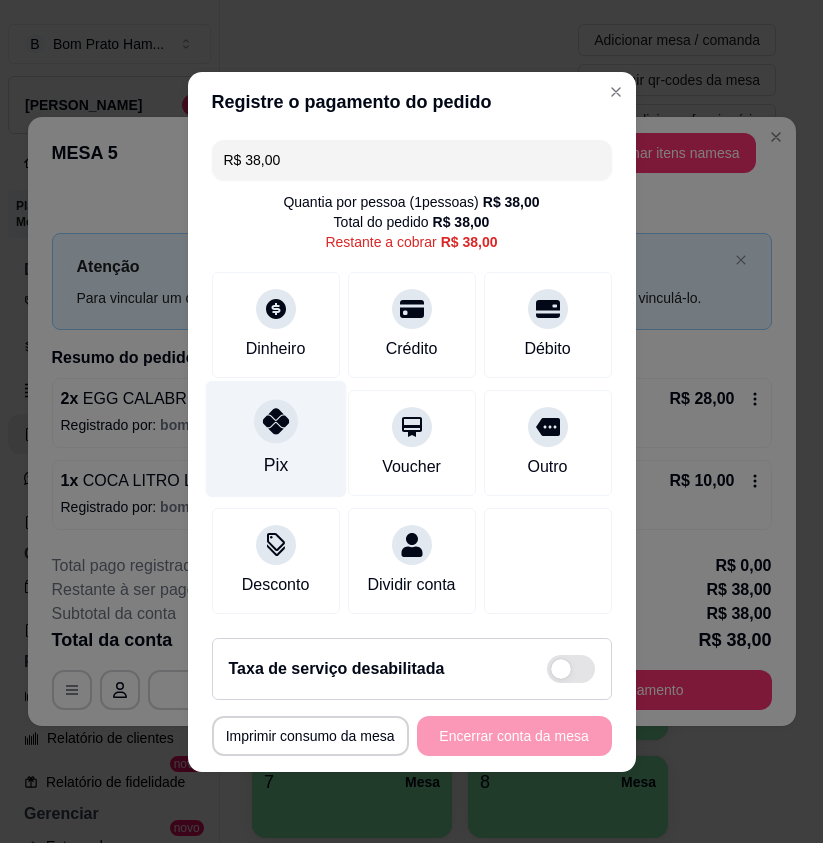 click on "Pix" at bounding box center [275, 438] 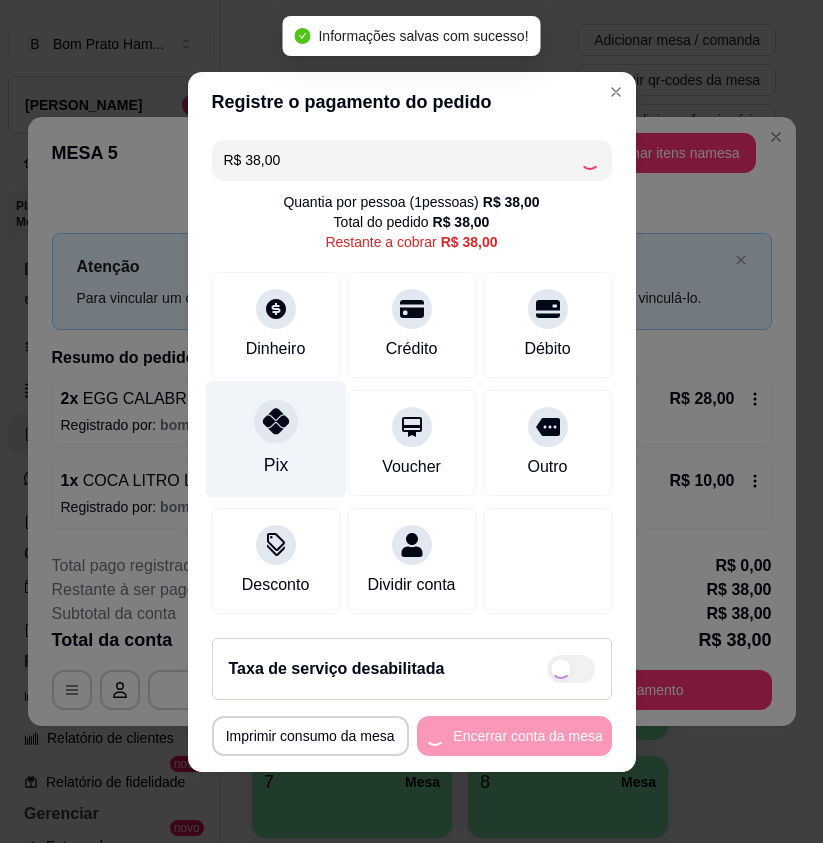 type on "R$ 0,00" 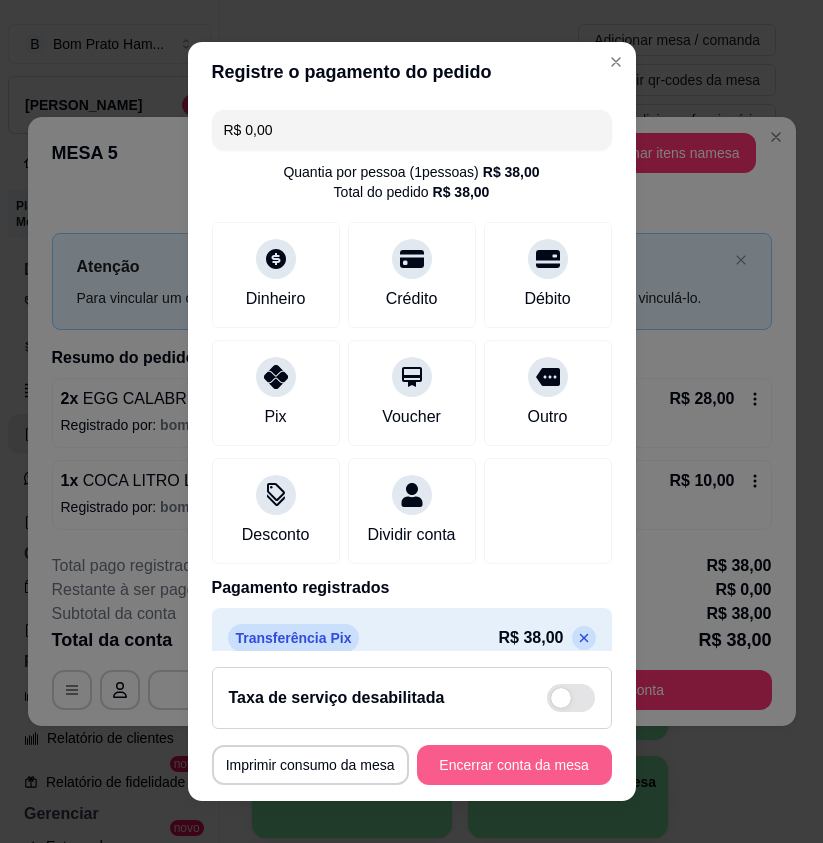 click on "Encerrar conta da mesa" at bounding box center [514, 765] 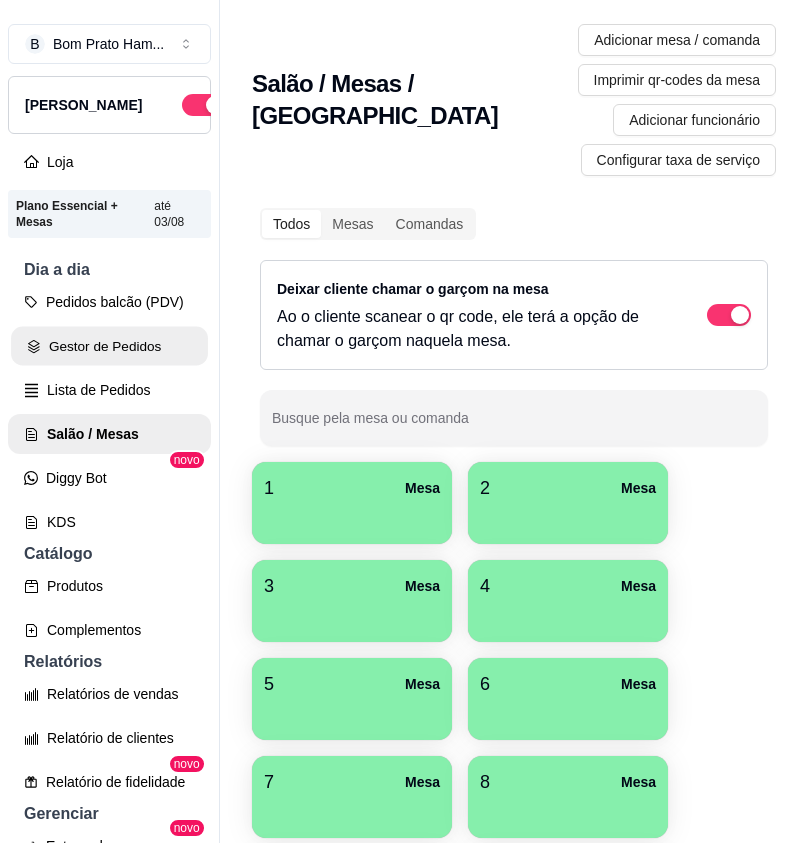 click on "Gestor de Pedidos" at bounding box center (109, 346) 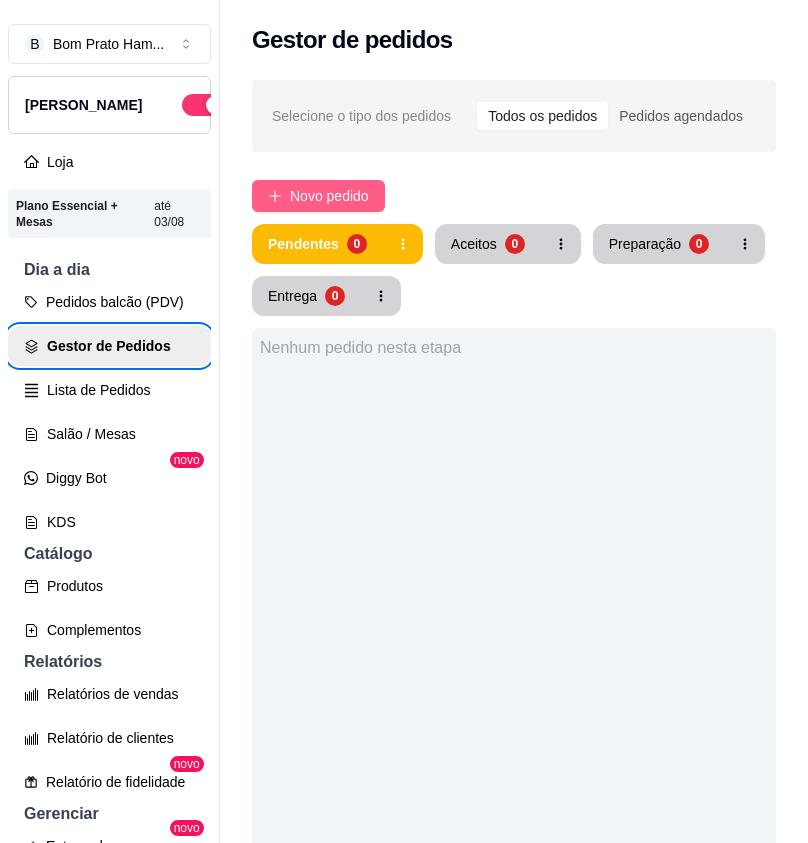 click on "Novo pedido" at bounding box center (329, 196) 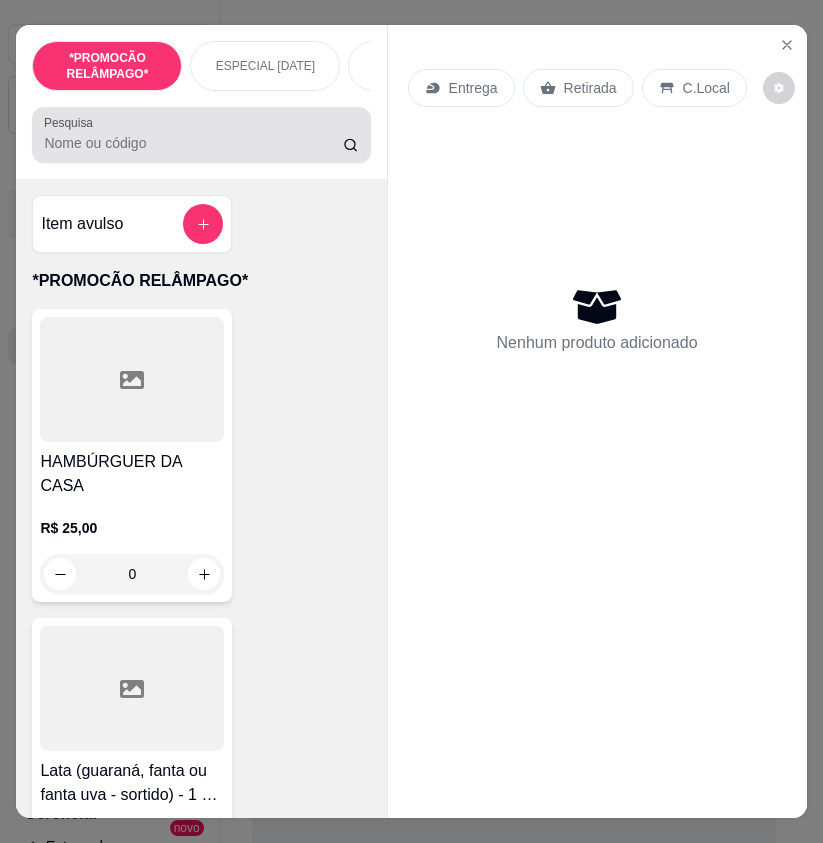 click at bounding box center [201, 135] 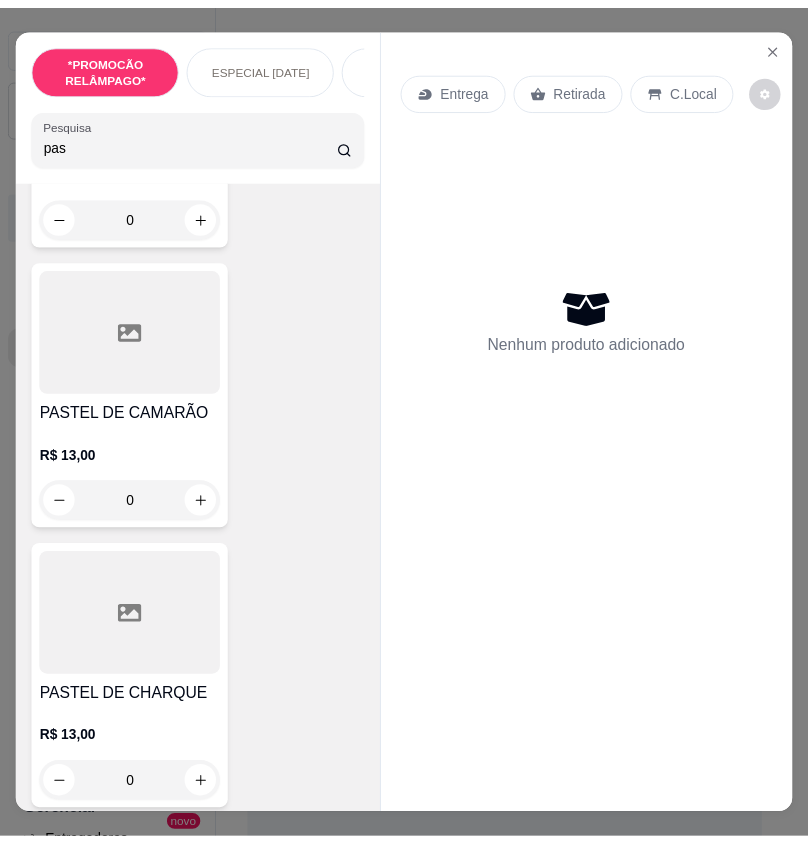 scroll, scrollTop: 1500, scrollLeft: 0, axis: vertical 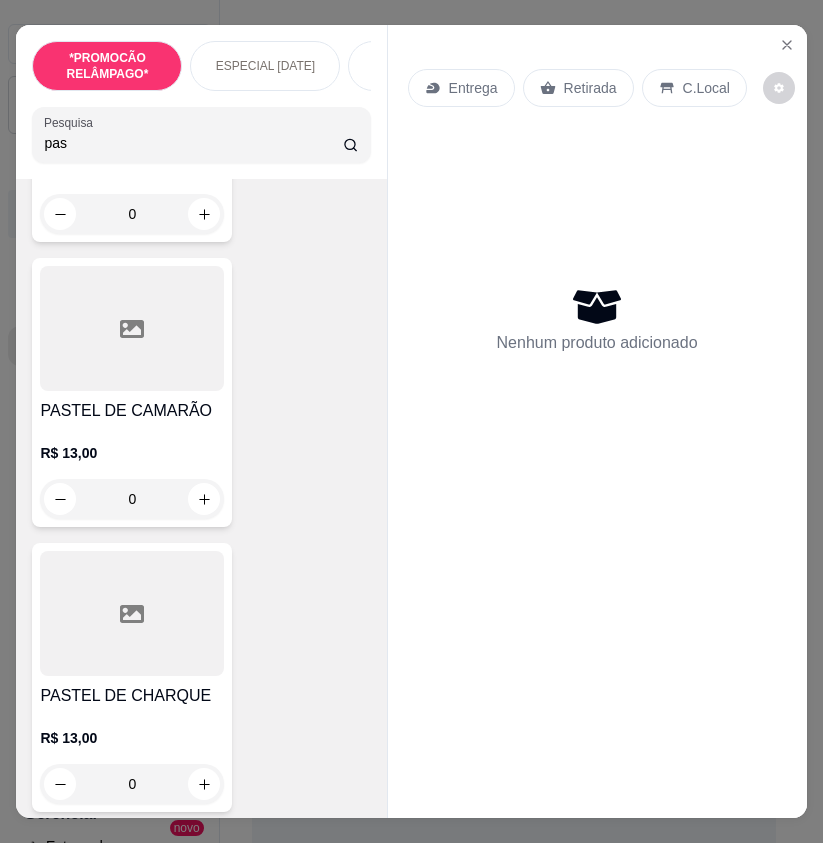 type on "pas" 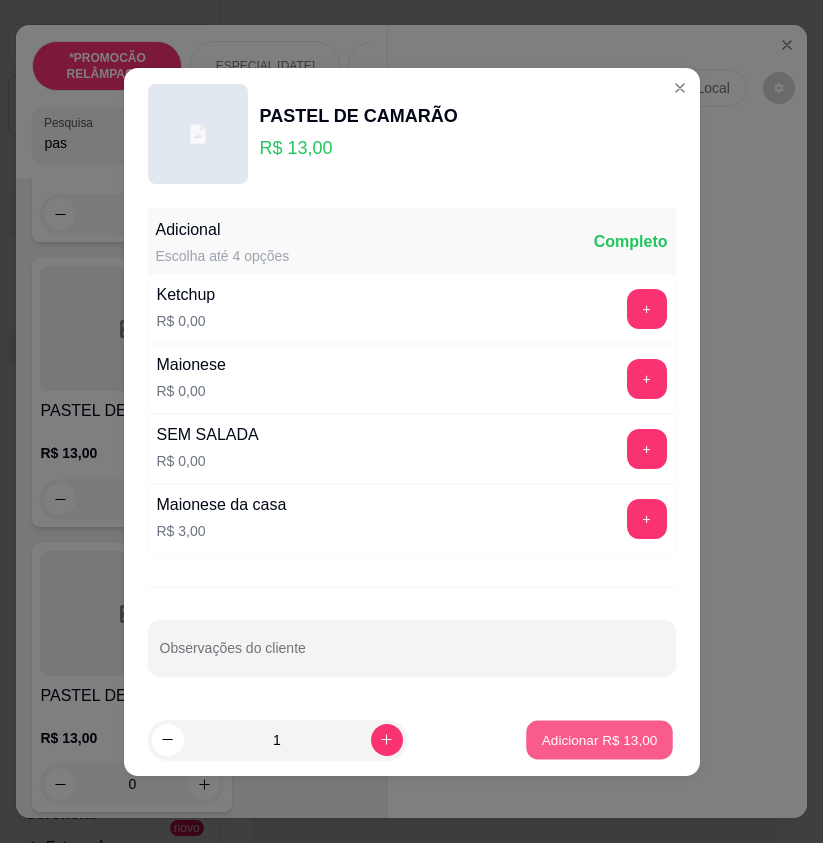 click on "Adicionar   R$ 13,00" at bounding box center [600, 739] 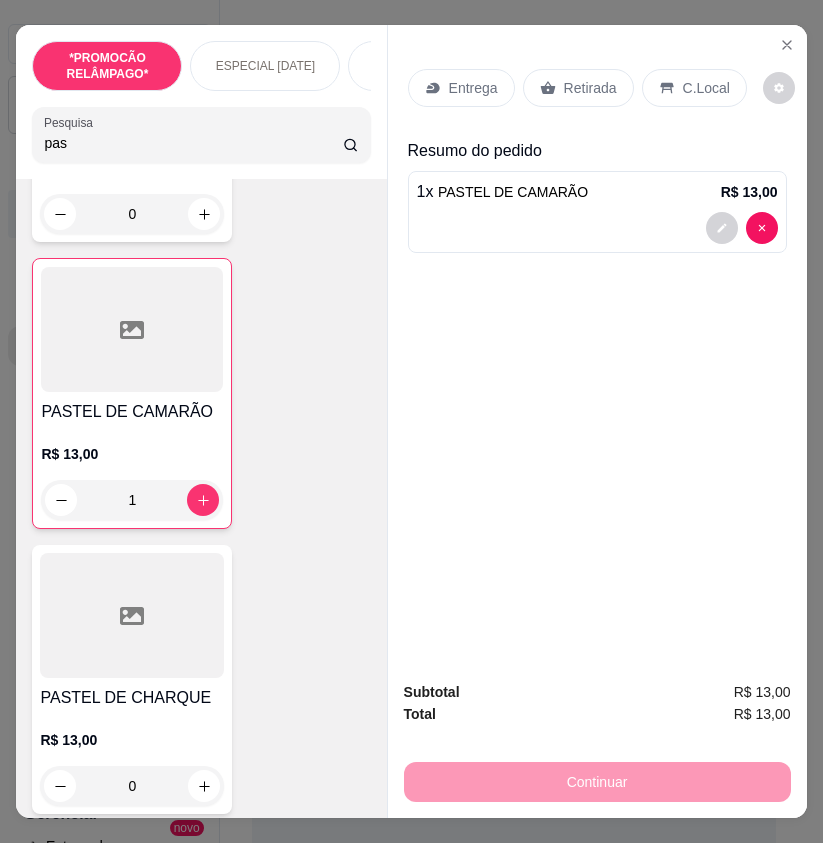 click on "Retirada" at bounding box center (590, 88) 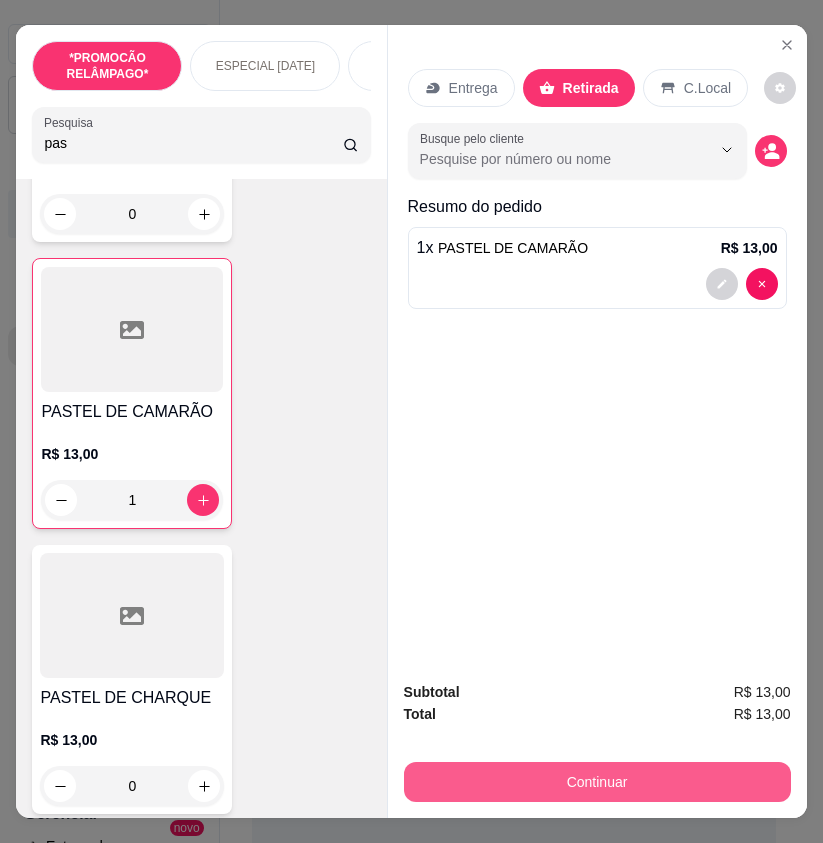 click on "Continuar" at bounding box center (597, 782) 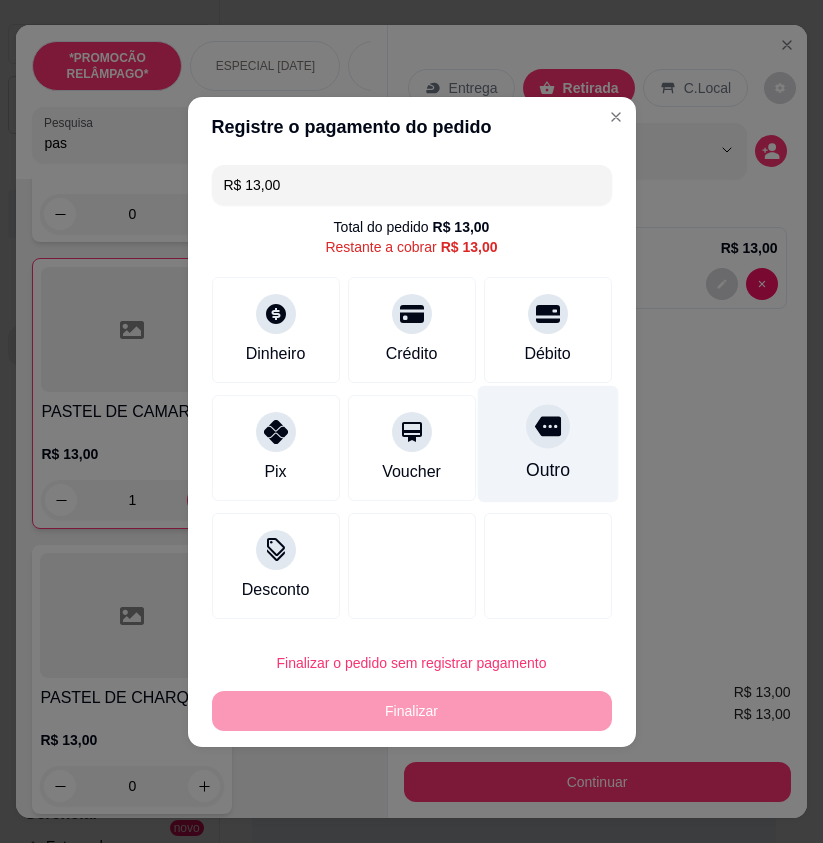 click on "Outro" at bounding box center (547, 470) 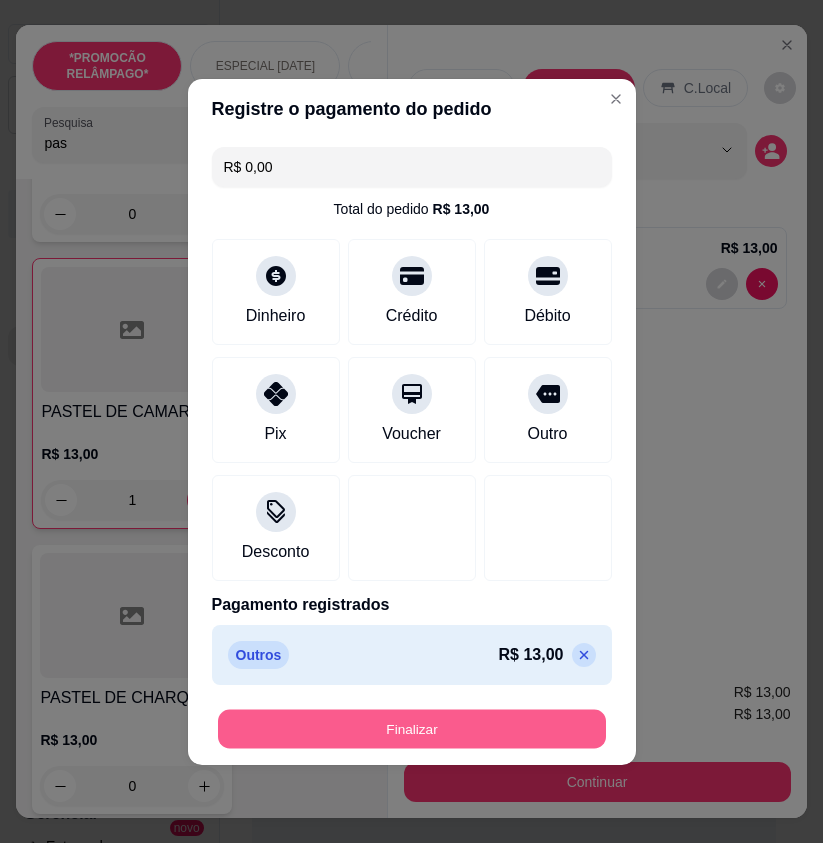 click on "Finalizar" at bounding box center [412, 728] 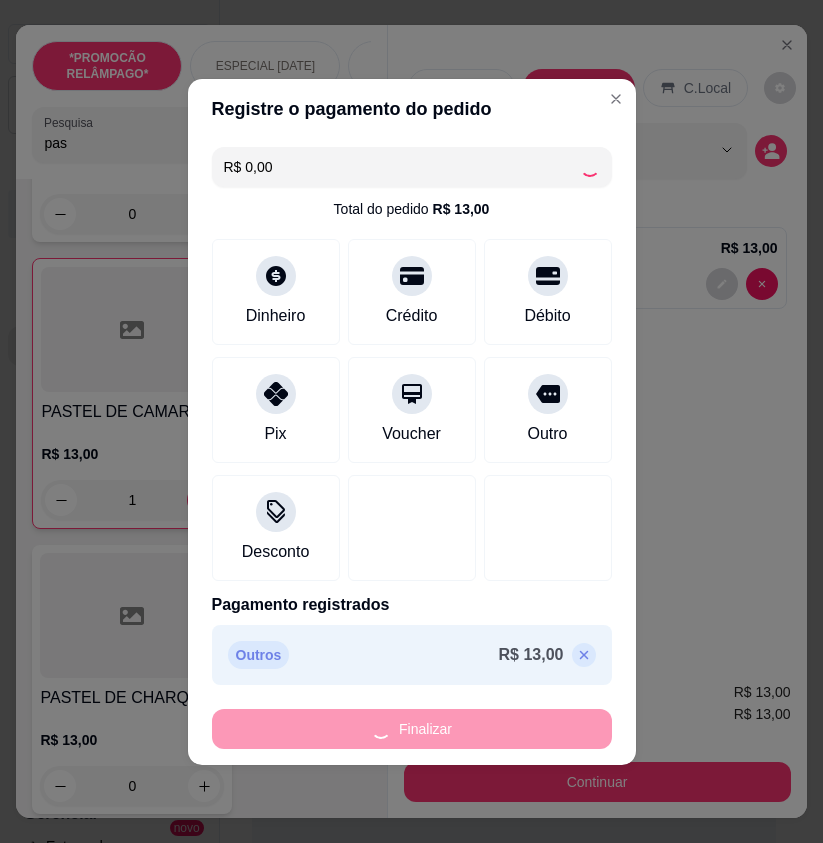 type on "0" 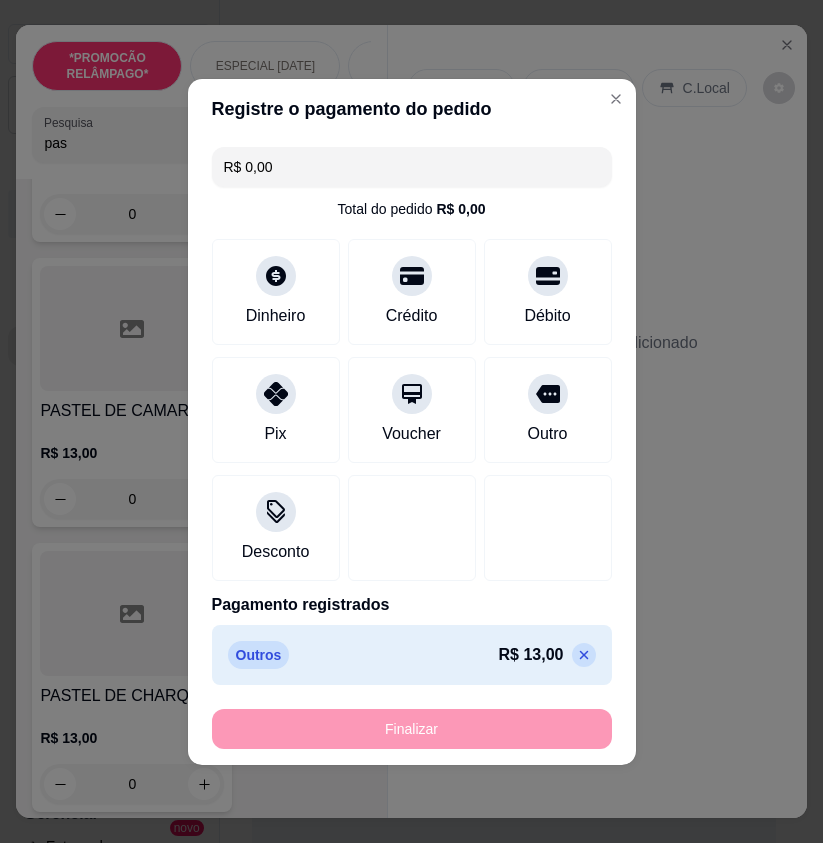 type on "-R$ 13,00" 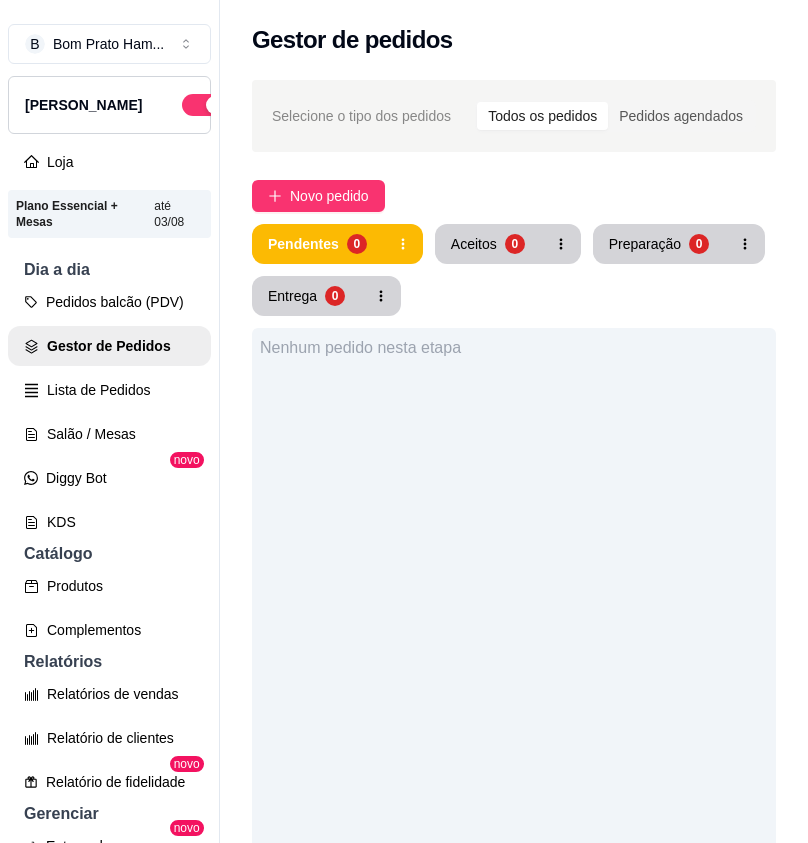 click on "Pendentes 0 Aceitos 0 Preparação 0 Entrega 0" at bounding box center [514, 270] 